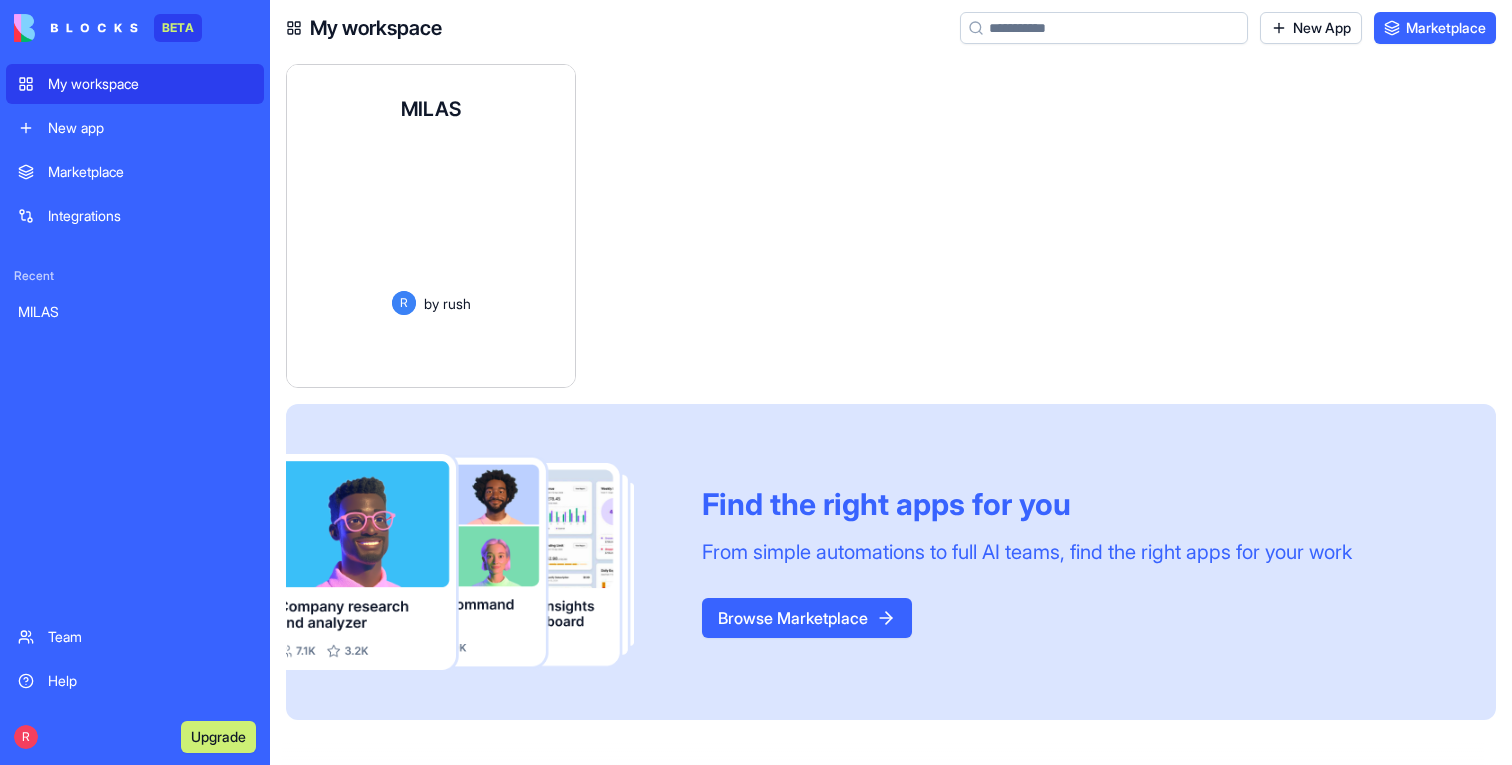 scroll, scrollTop: 0, scrollLeft: 0, axis: both 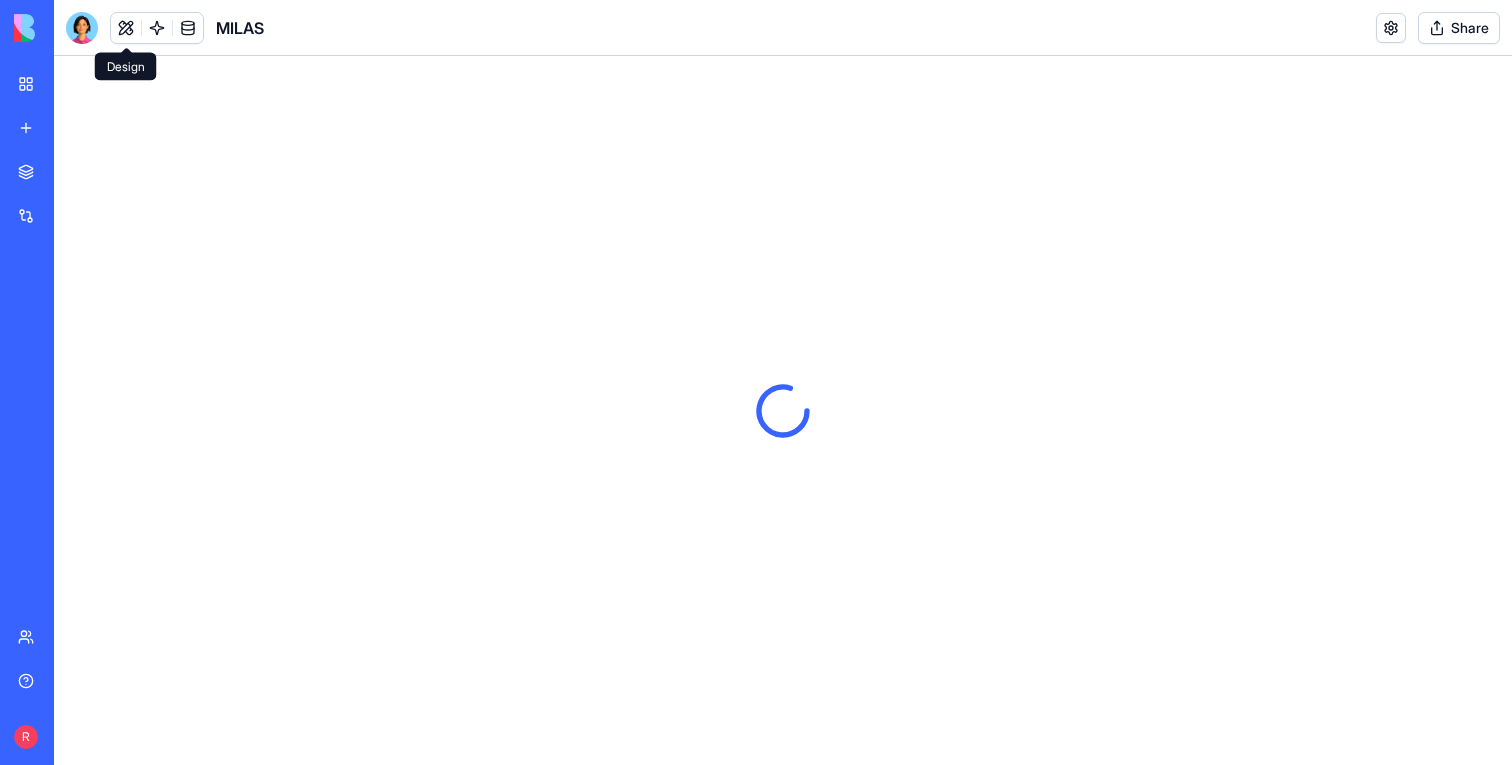 click at bounding box center [126, 28] 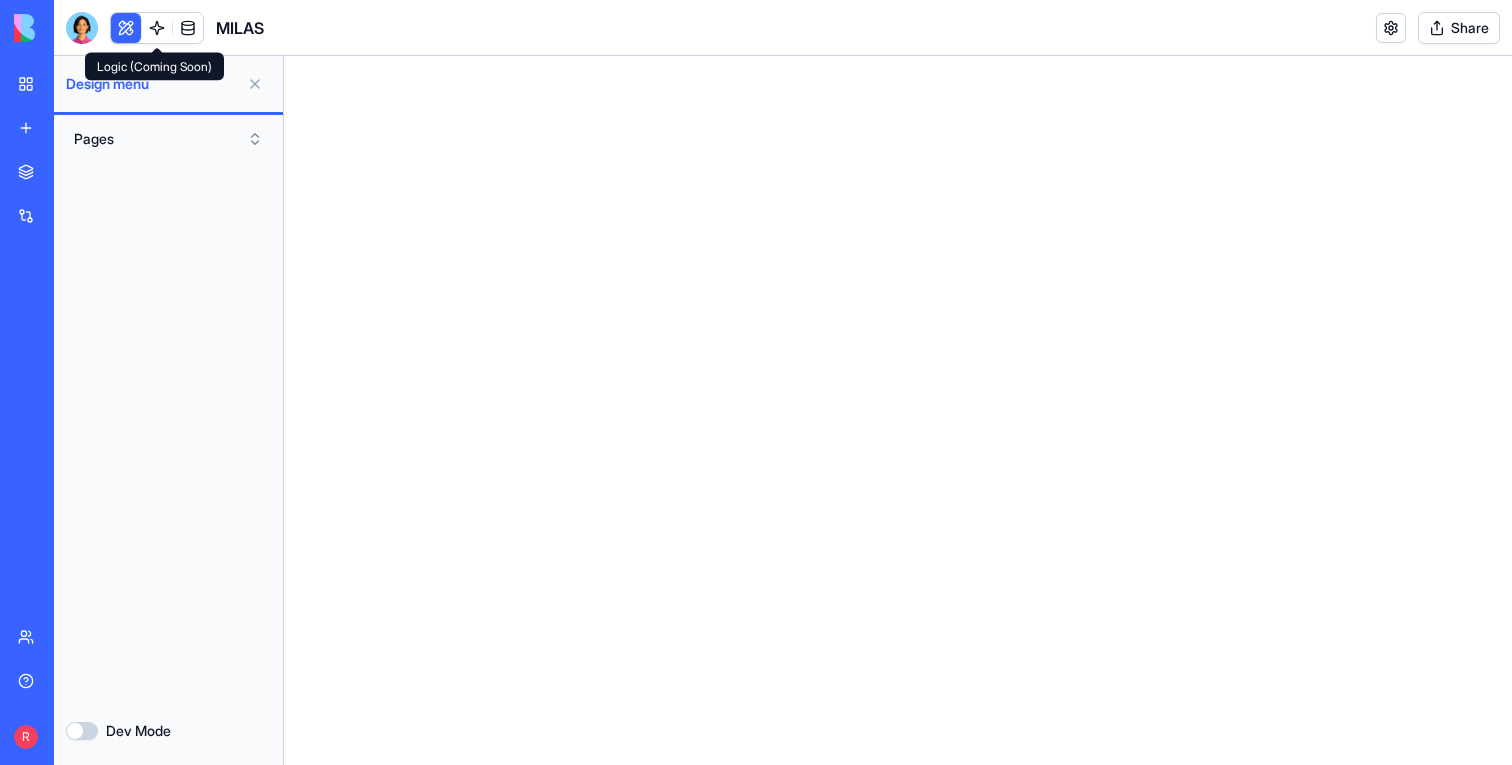 click at bounding box center (157, 28) 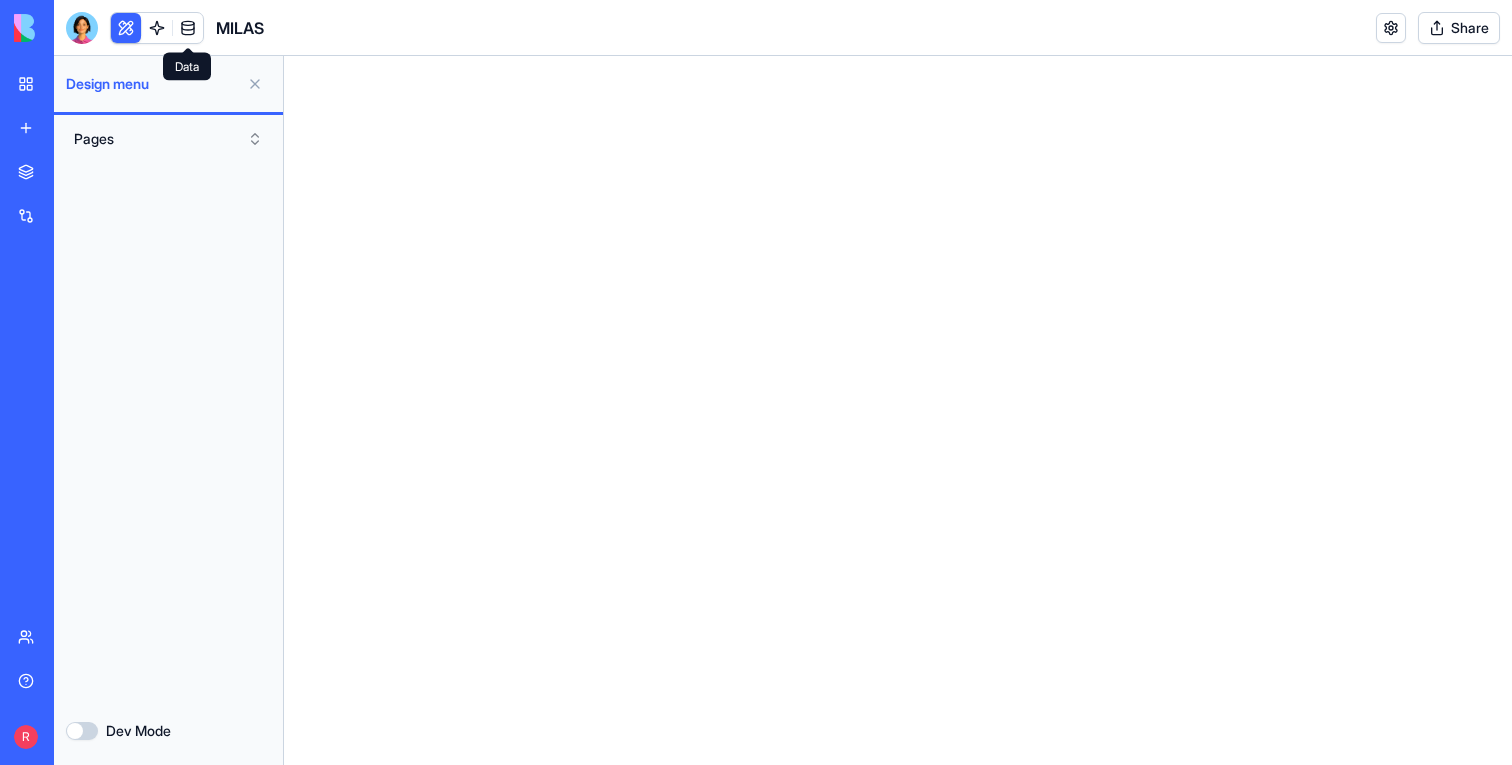 click at bounding box center (188, 28) 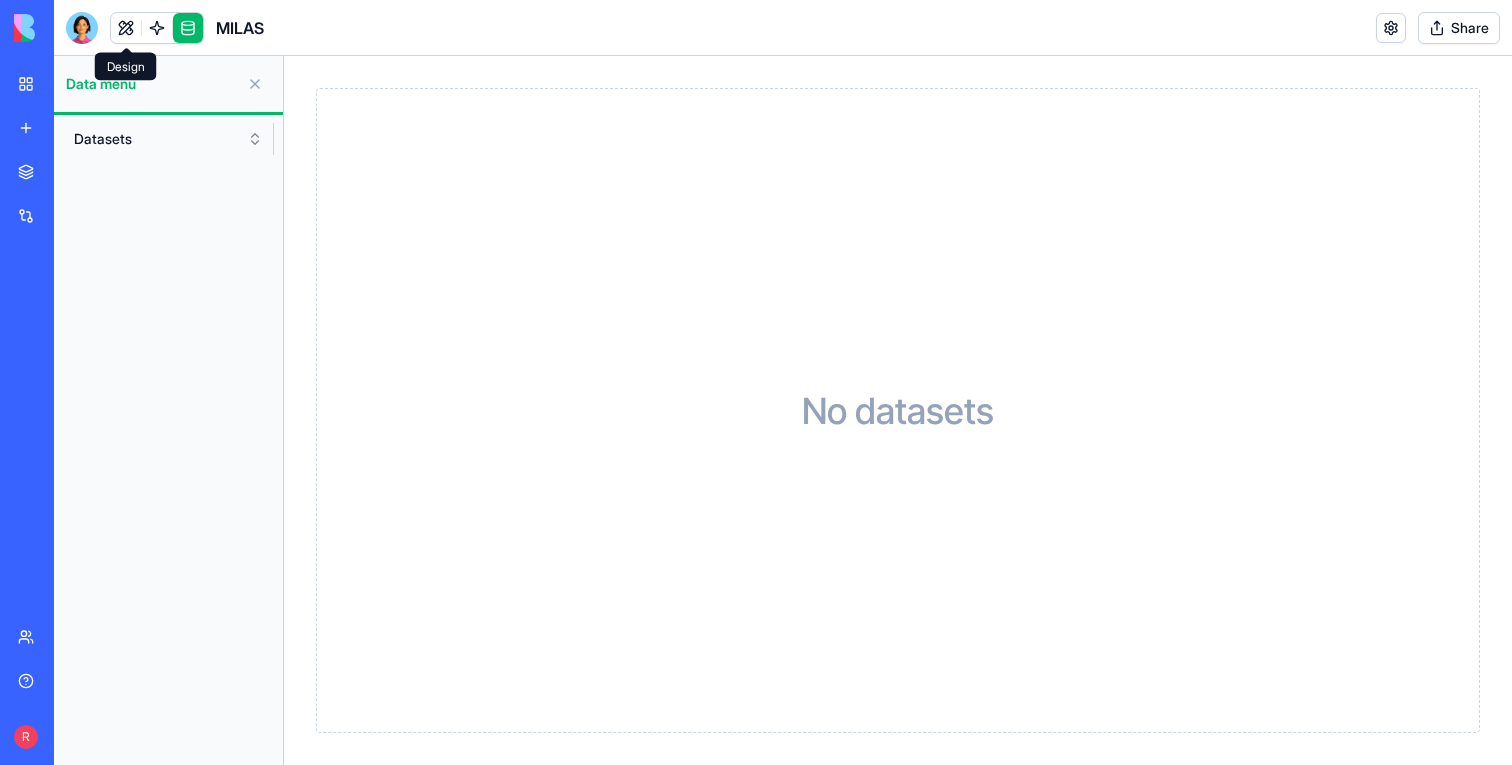 click at bounding box center [126, 28] 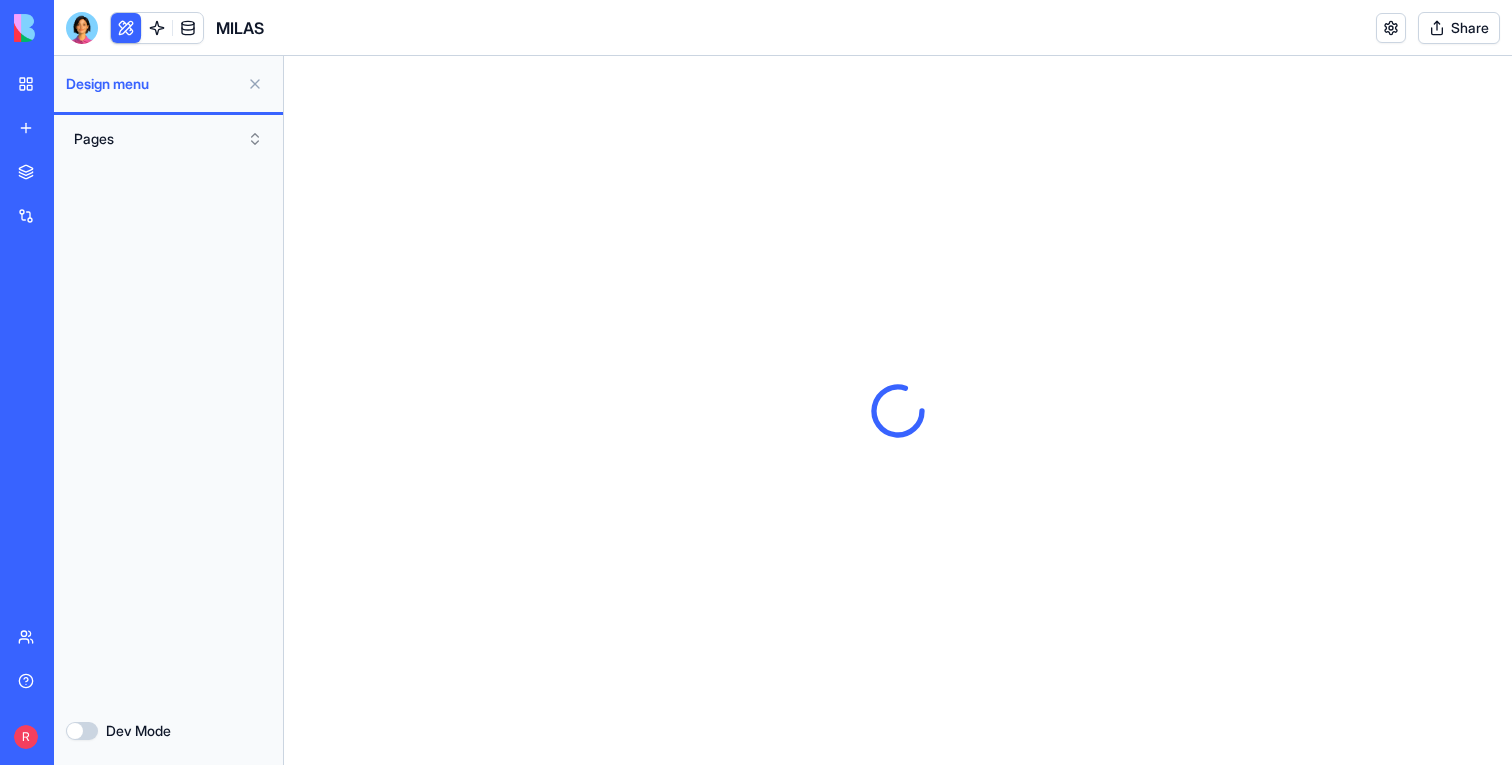 scroll, scrollTop: 0, scrollLeft: 0, axis: both 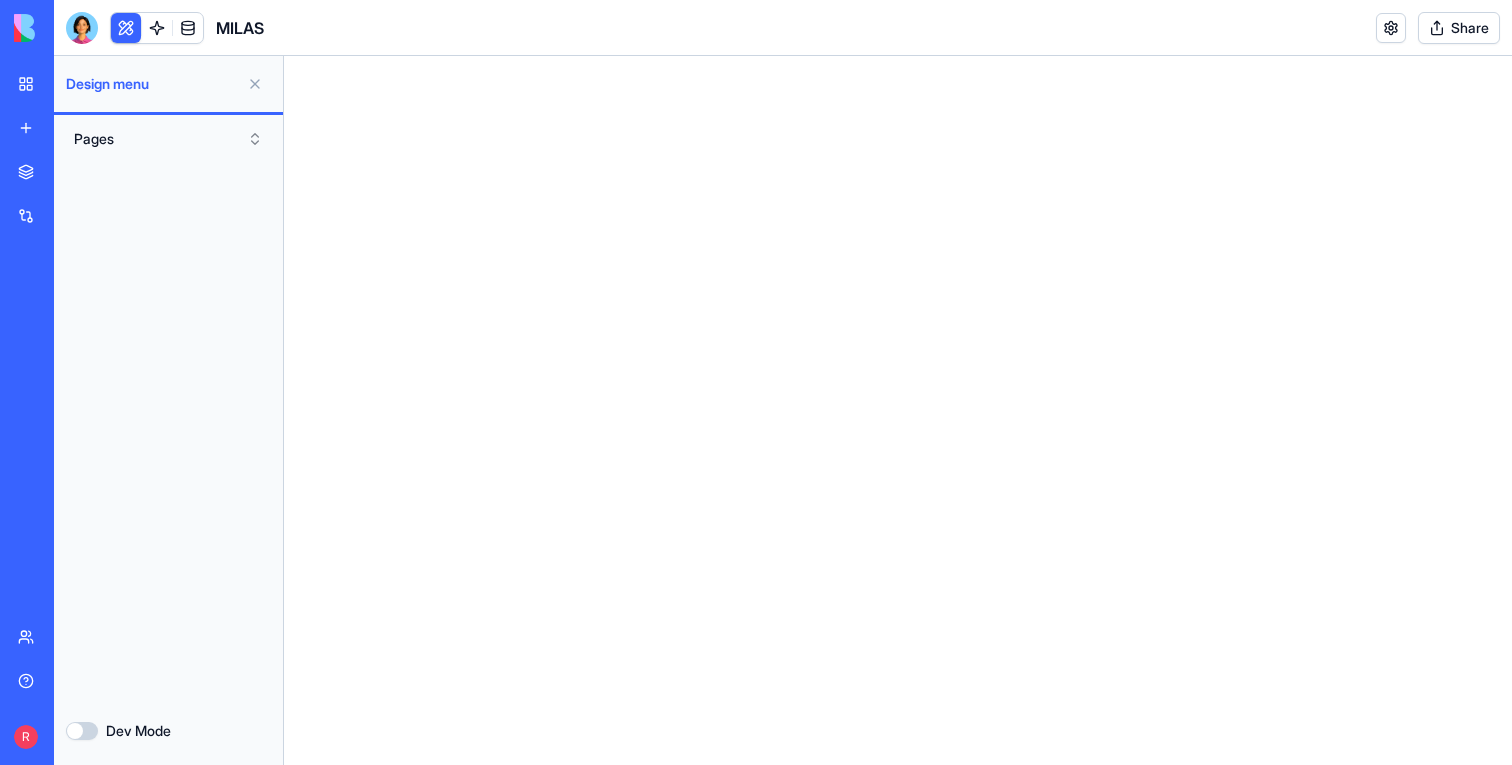 click on "Pages" at bounding box center (168, 139) 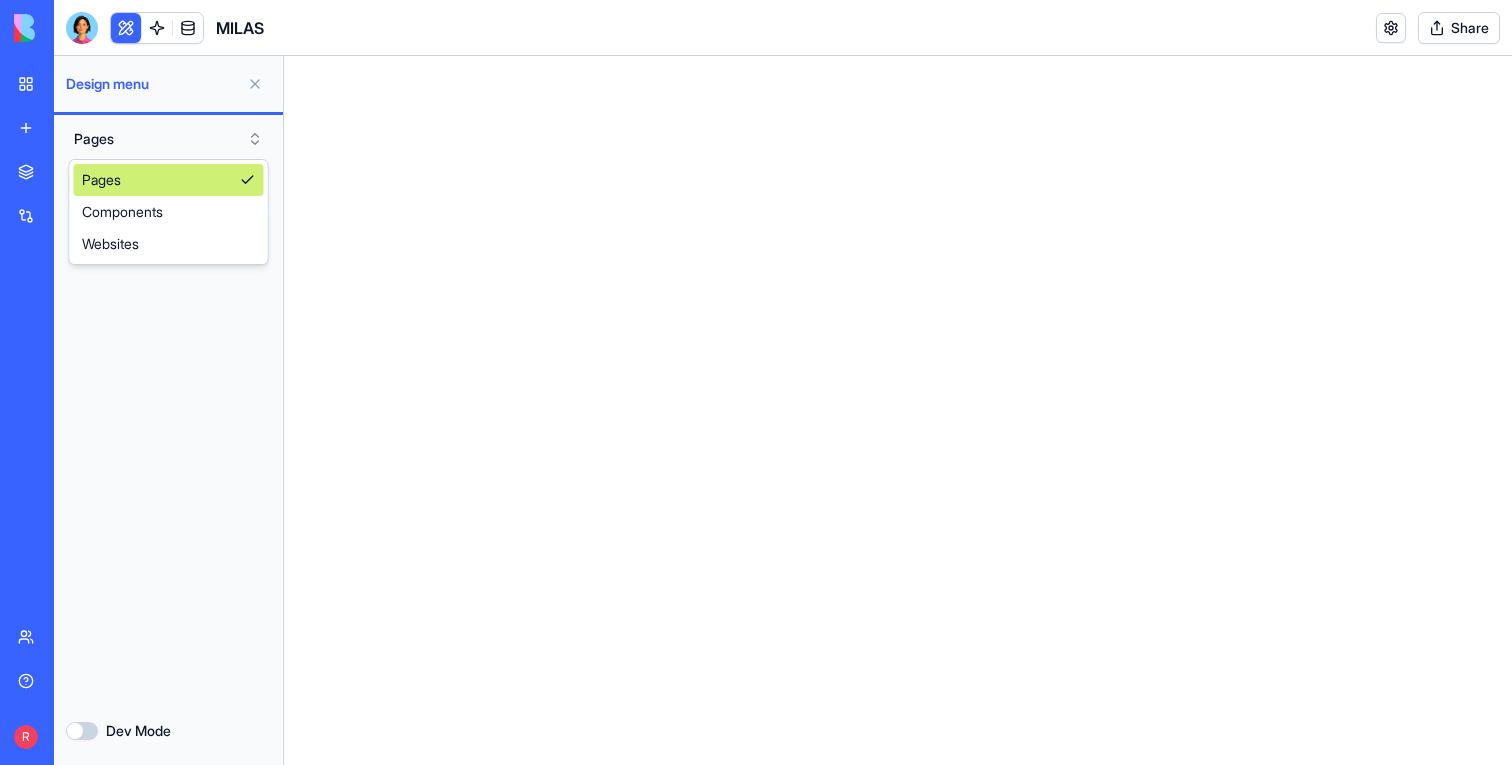 click on "Pages" at bounding box center [168, 139] 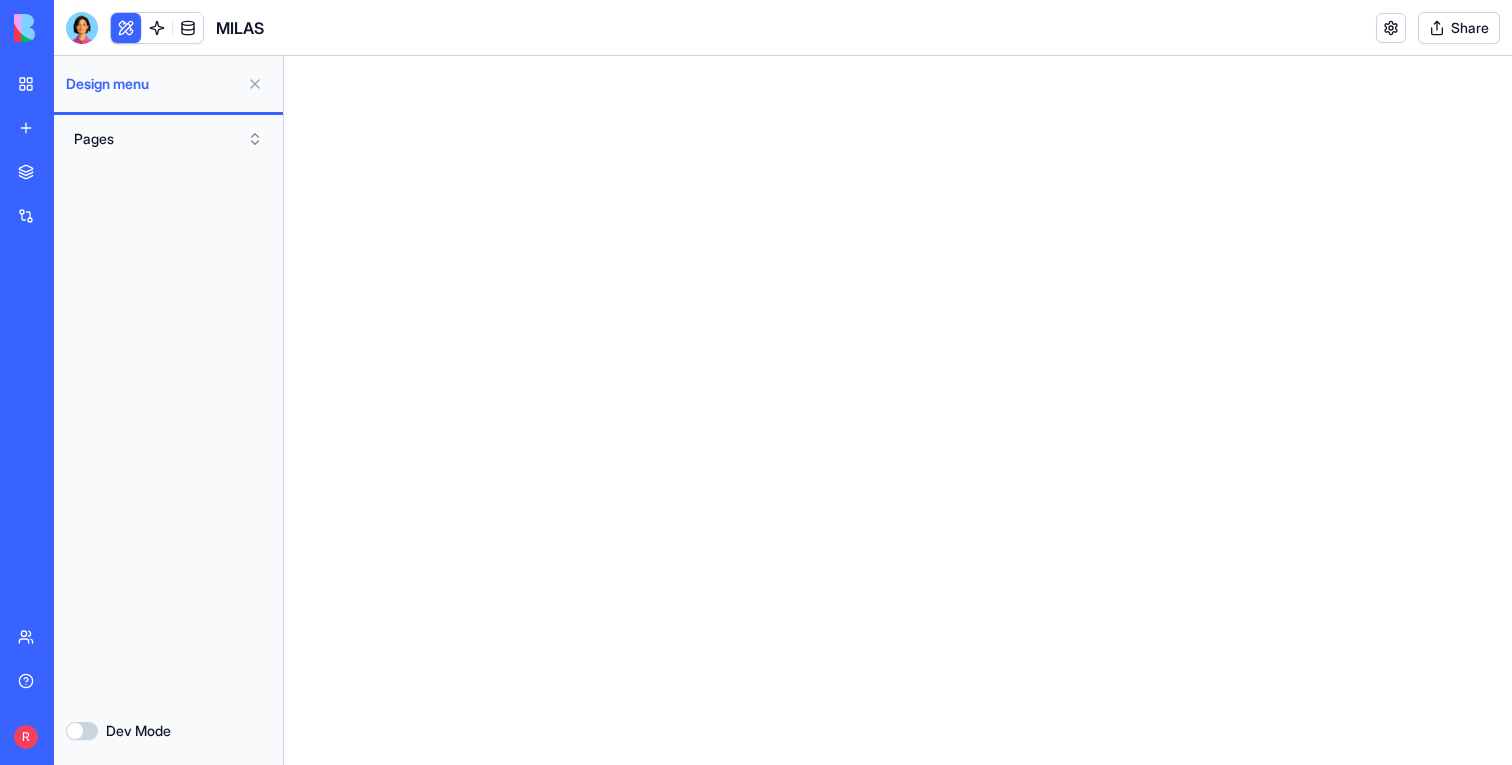 click at bounding box center (168, 430) 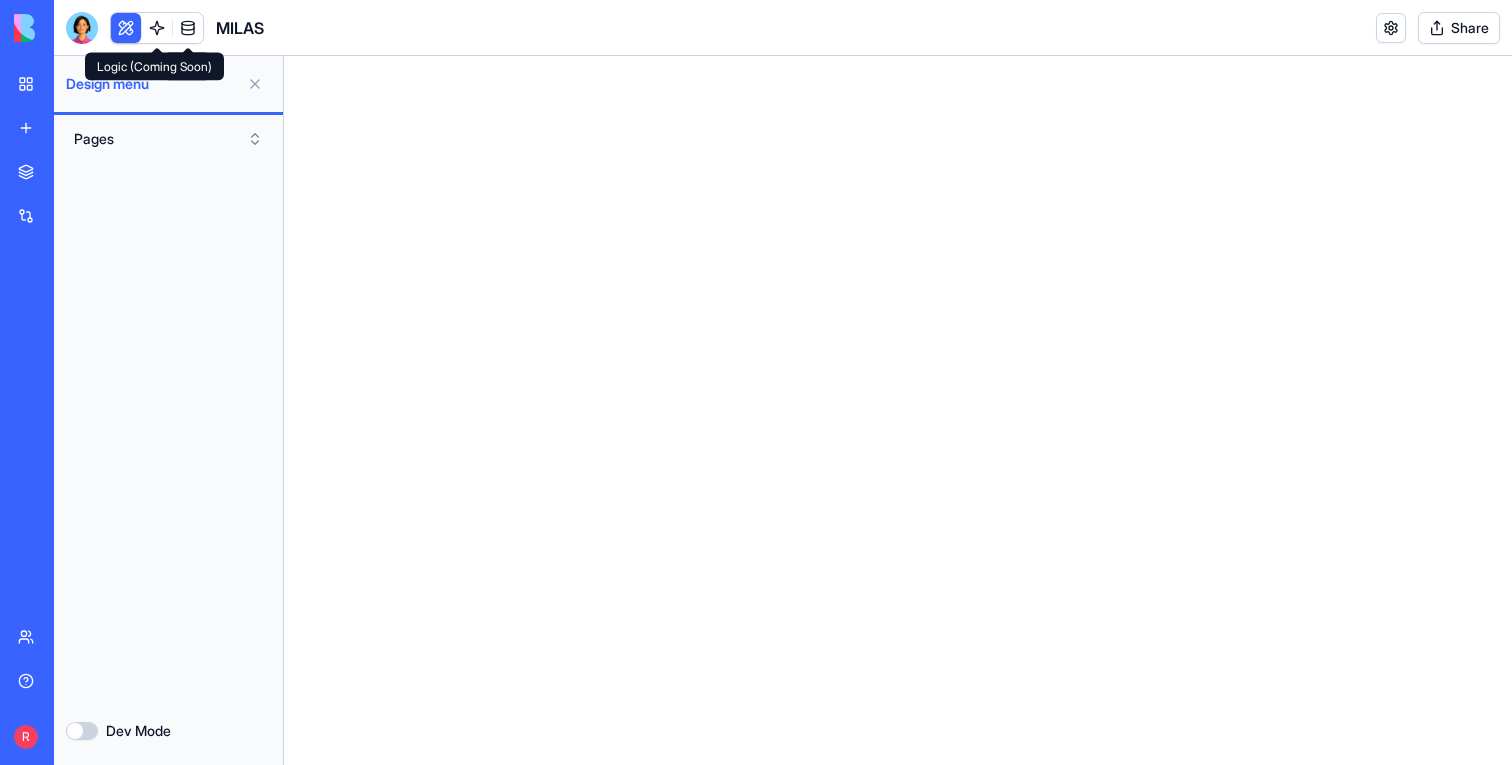 click at bounding box center [157, 28] 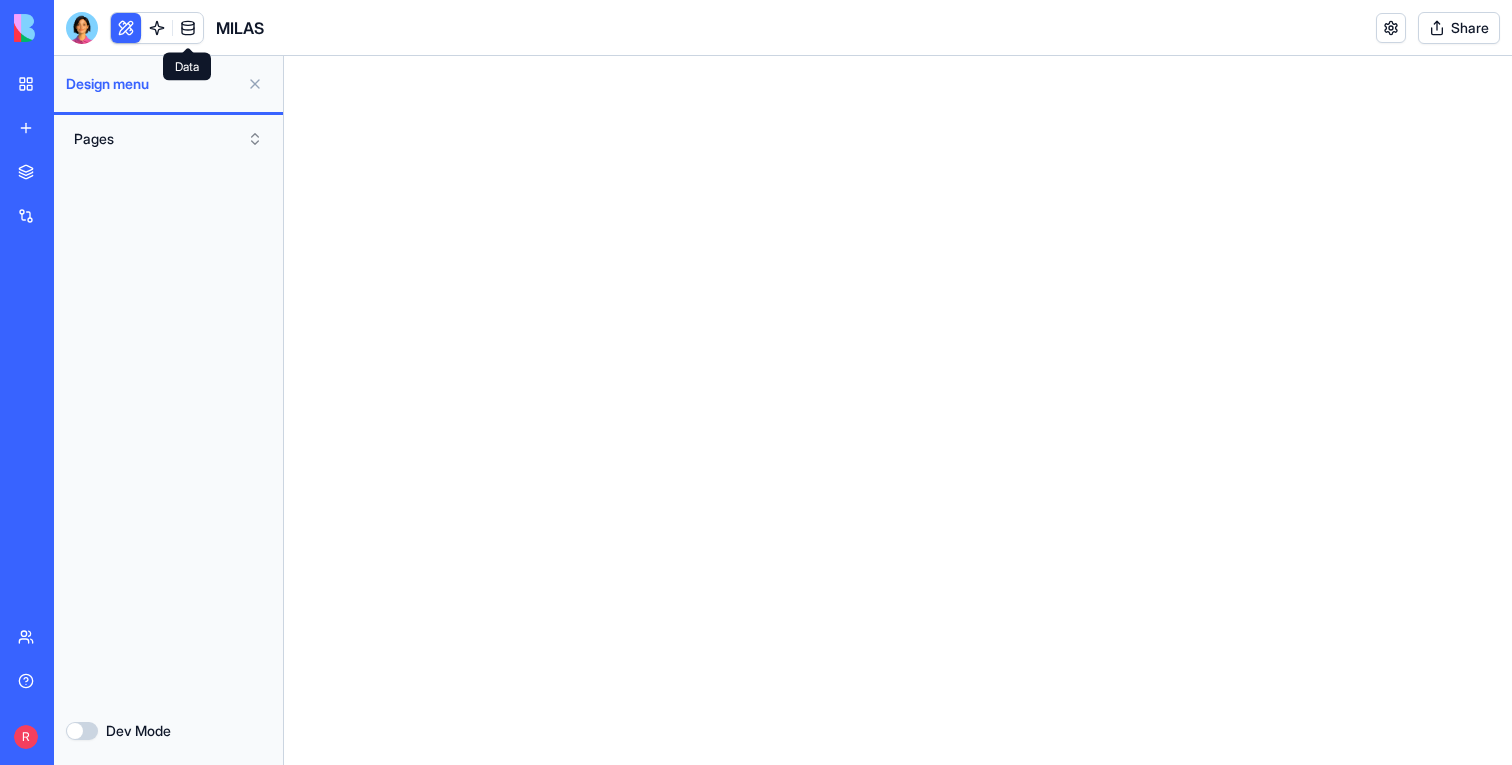 click at bounding box center [188, 28] 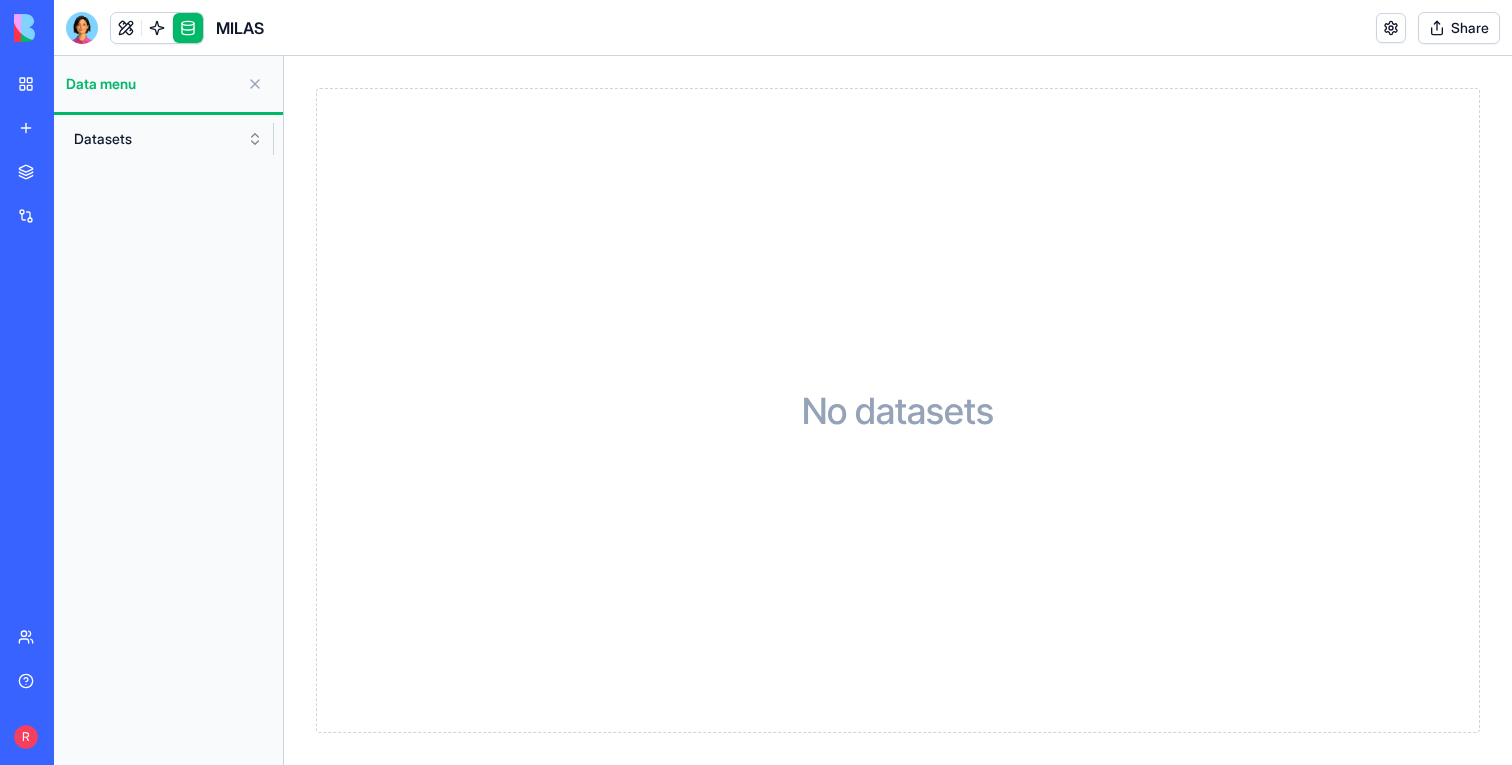 click on "Datasets" at bounding box center (168, 139) 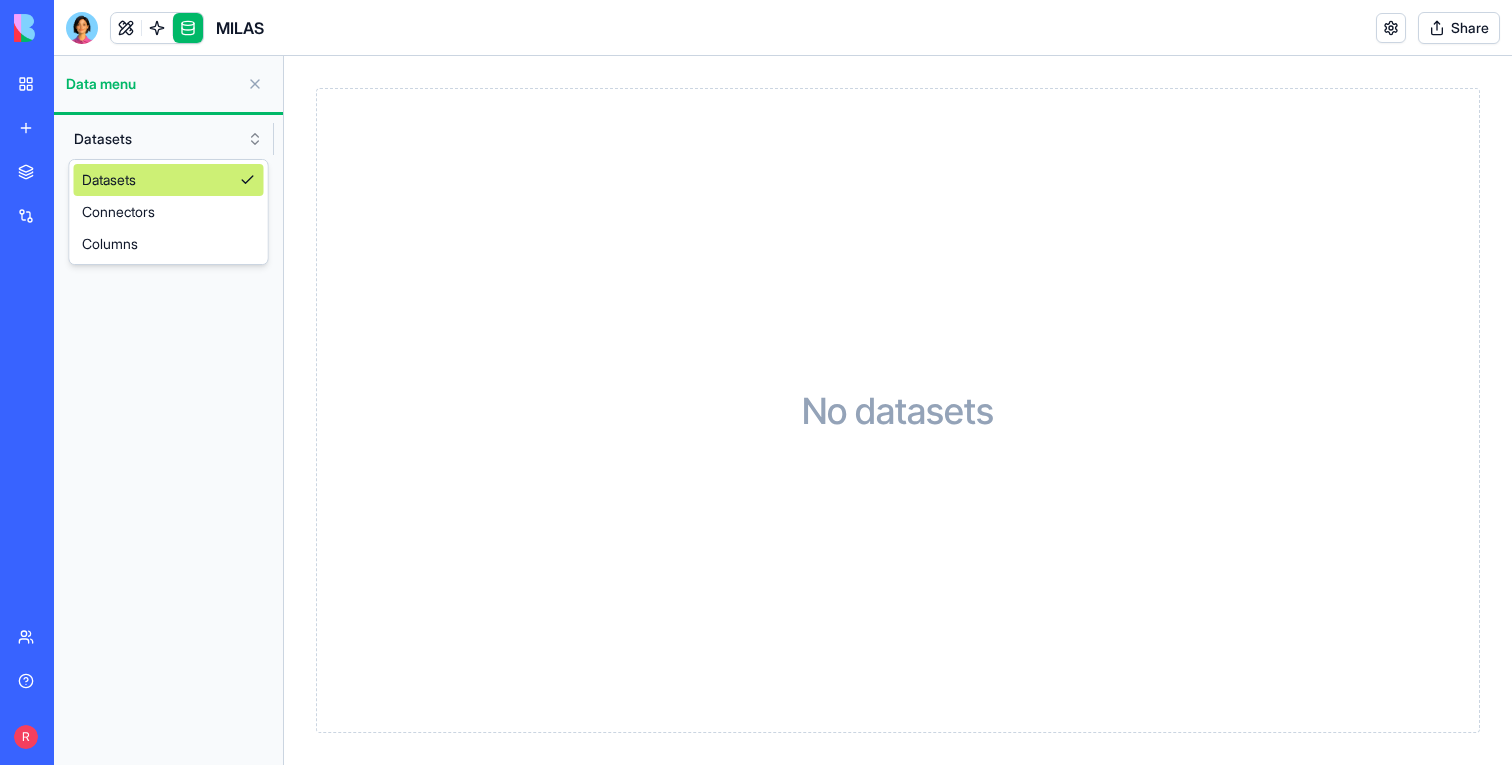 click on "Datasets" at bounding box center (168, 139) 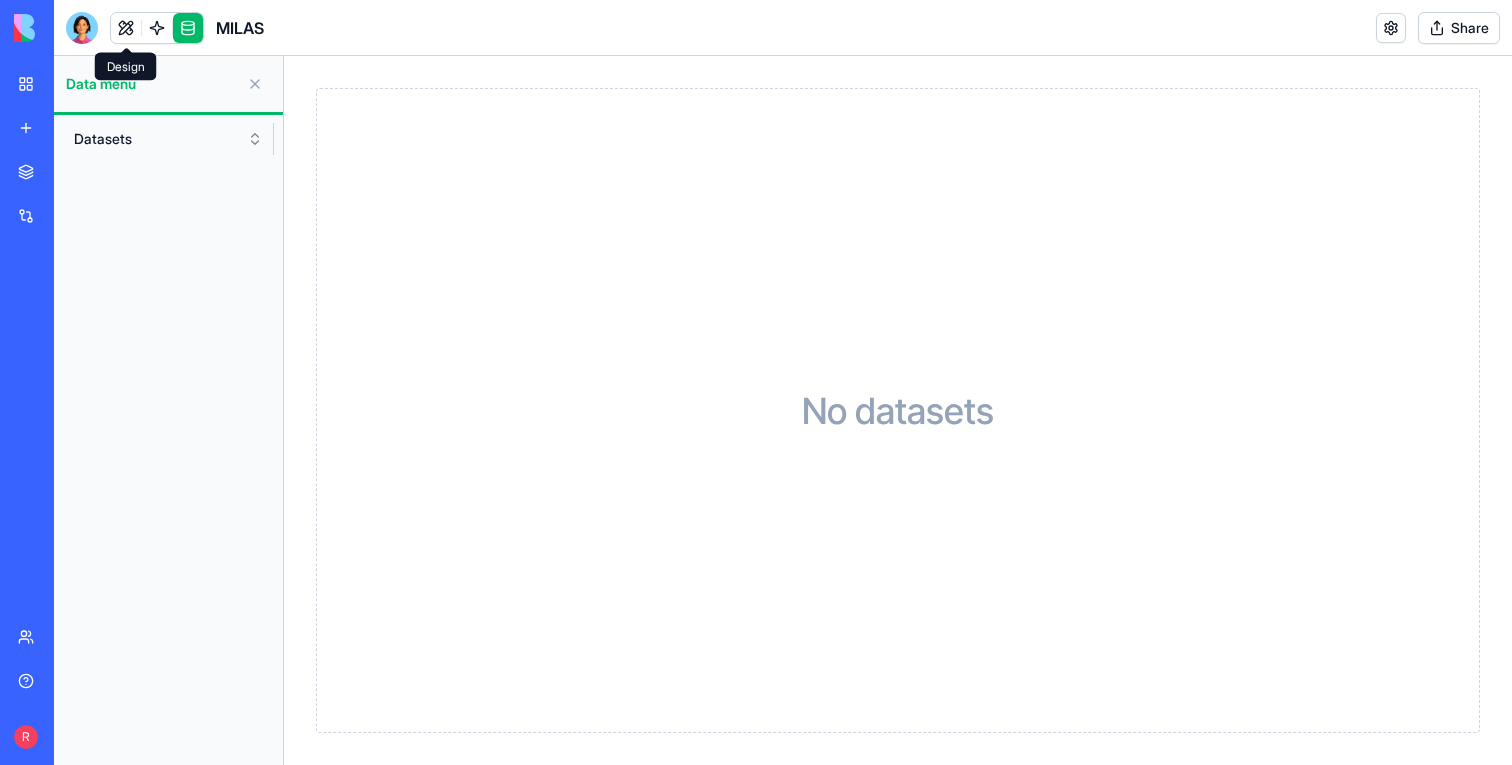 click at bounding box center (126, 28) 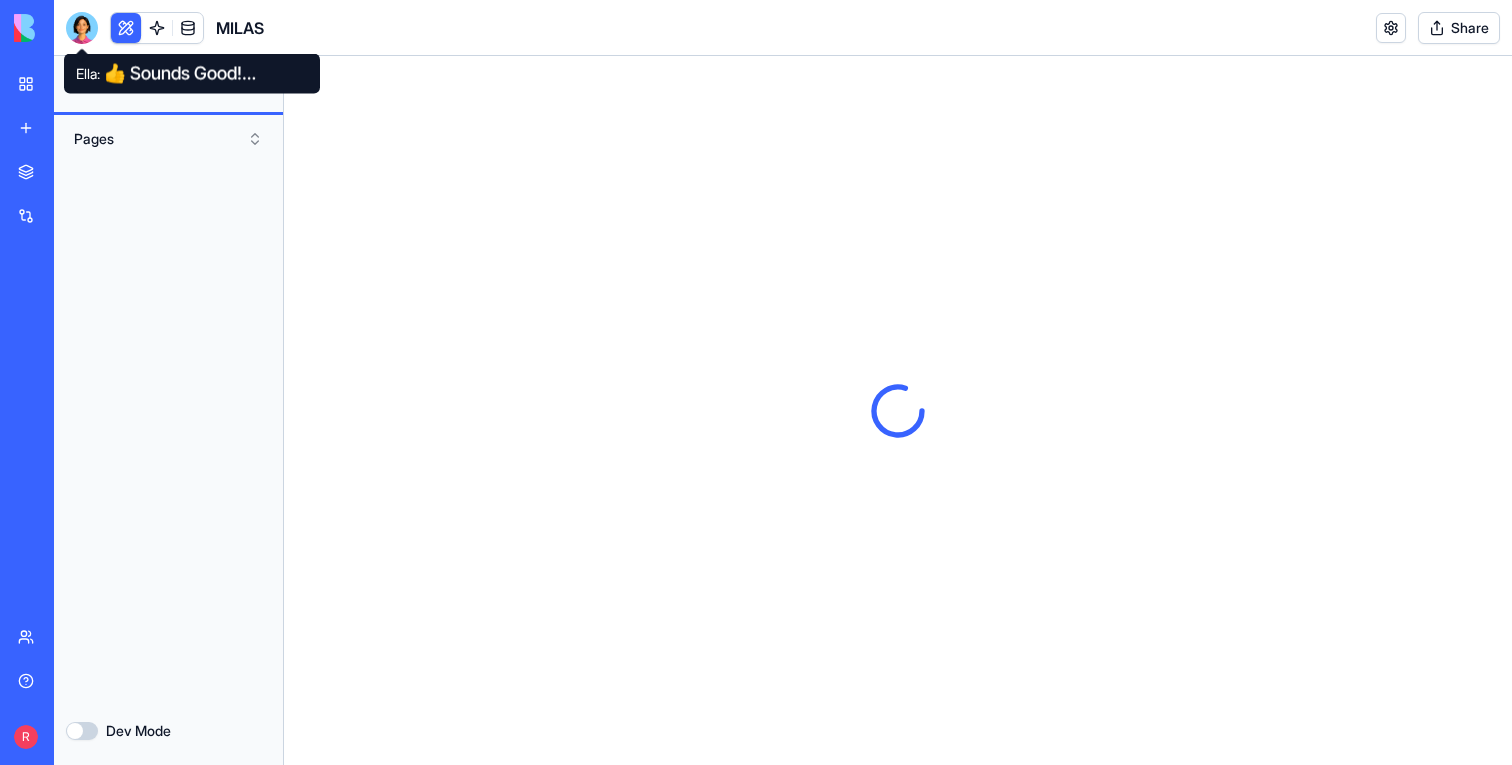scroll, scrollTop: 0, scrollLeft: 0, axis: both 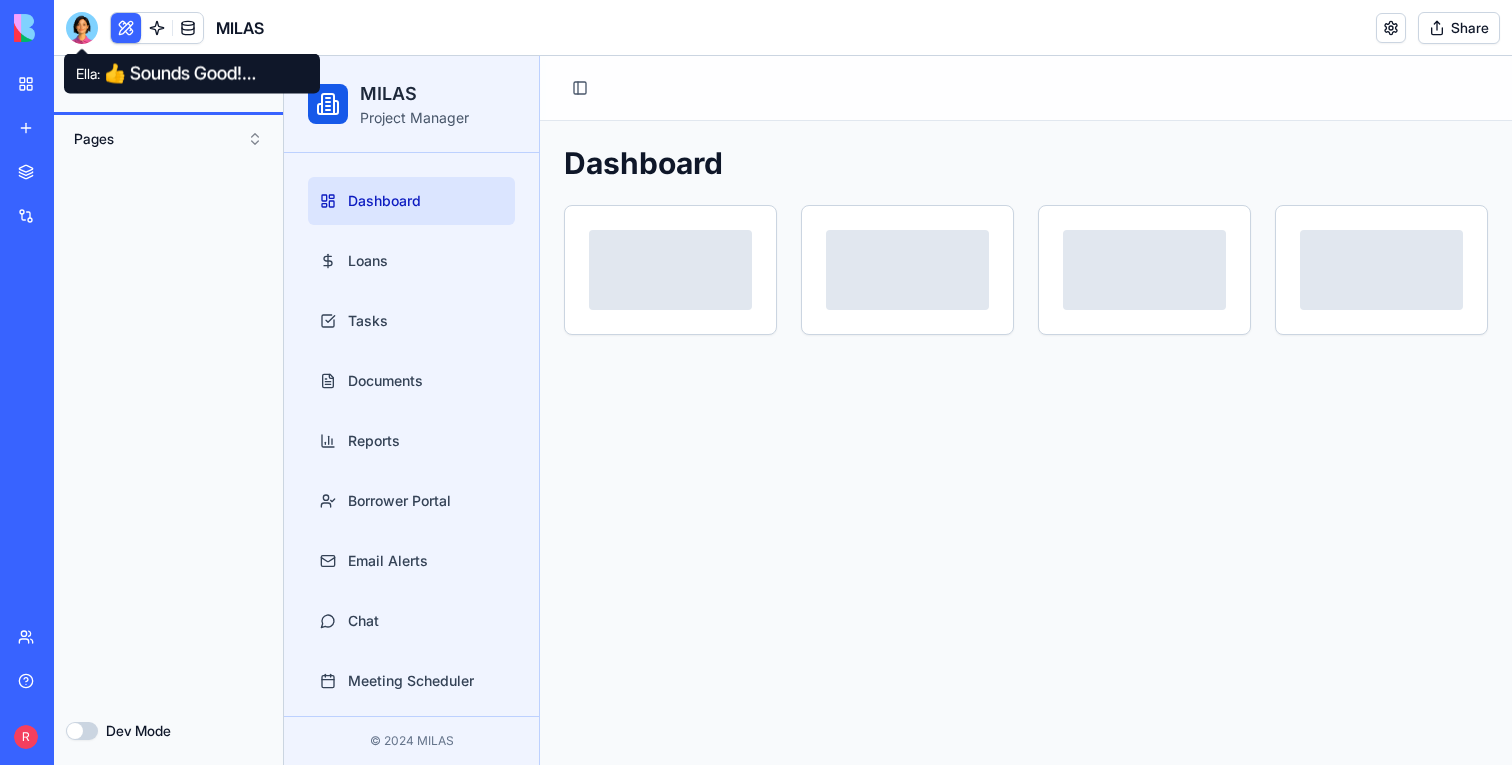 click at bounding box center [82, 28] 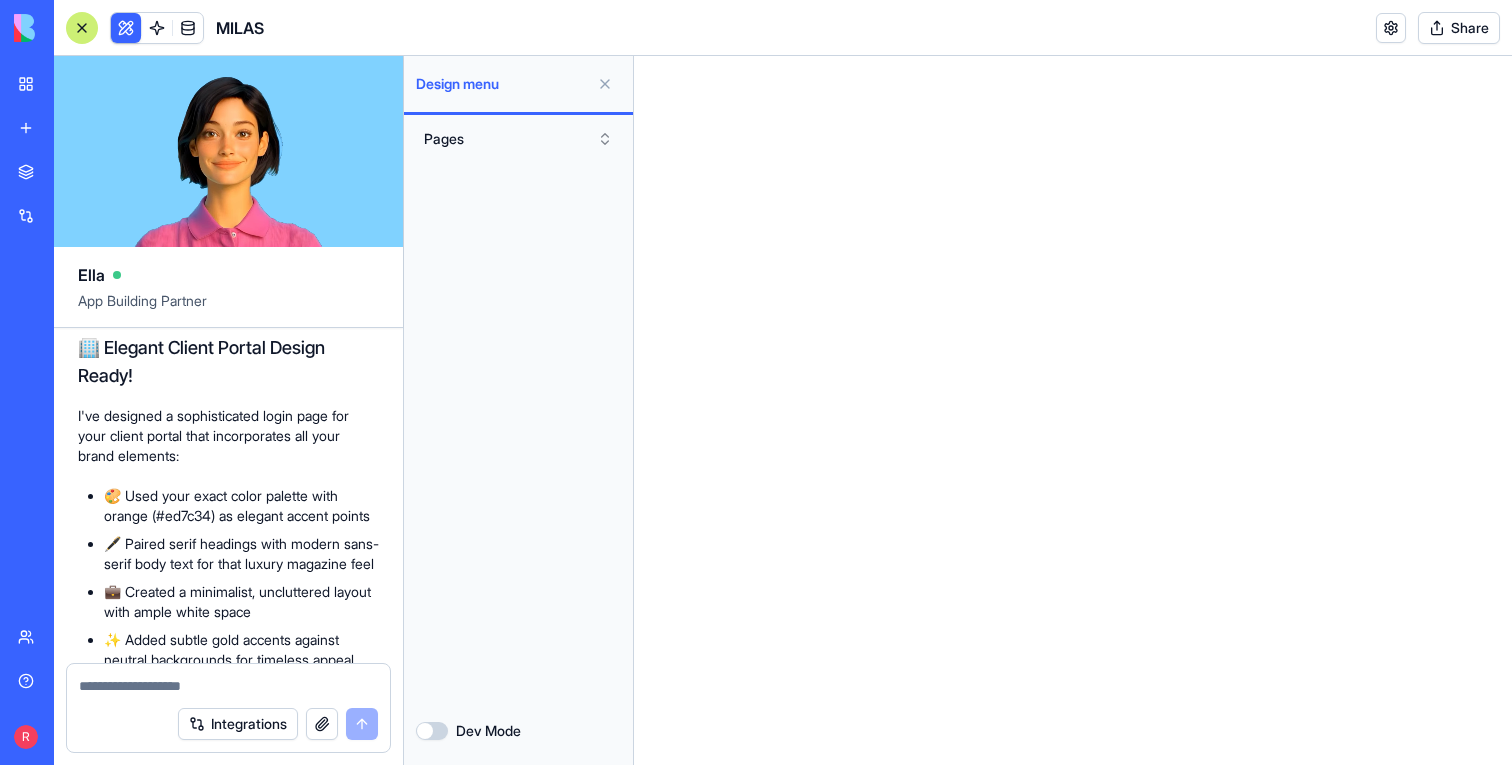 scroll, scrollTop: 18688, scrollLeft: 0, axis: vertical 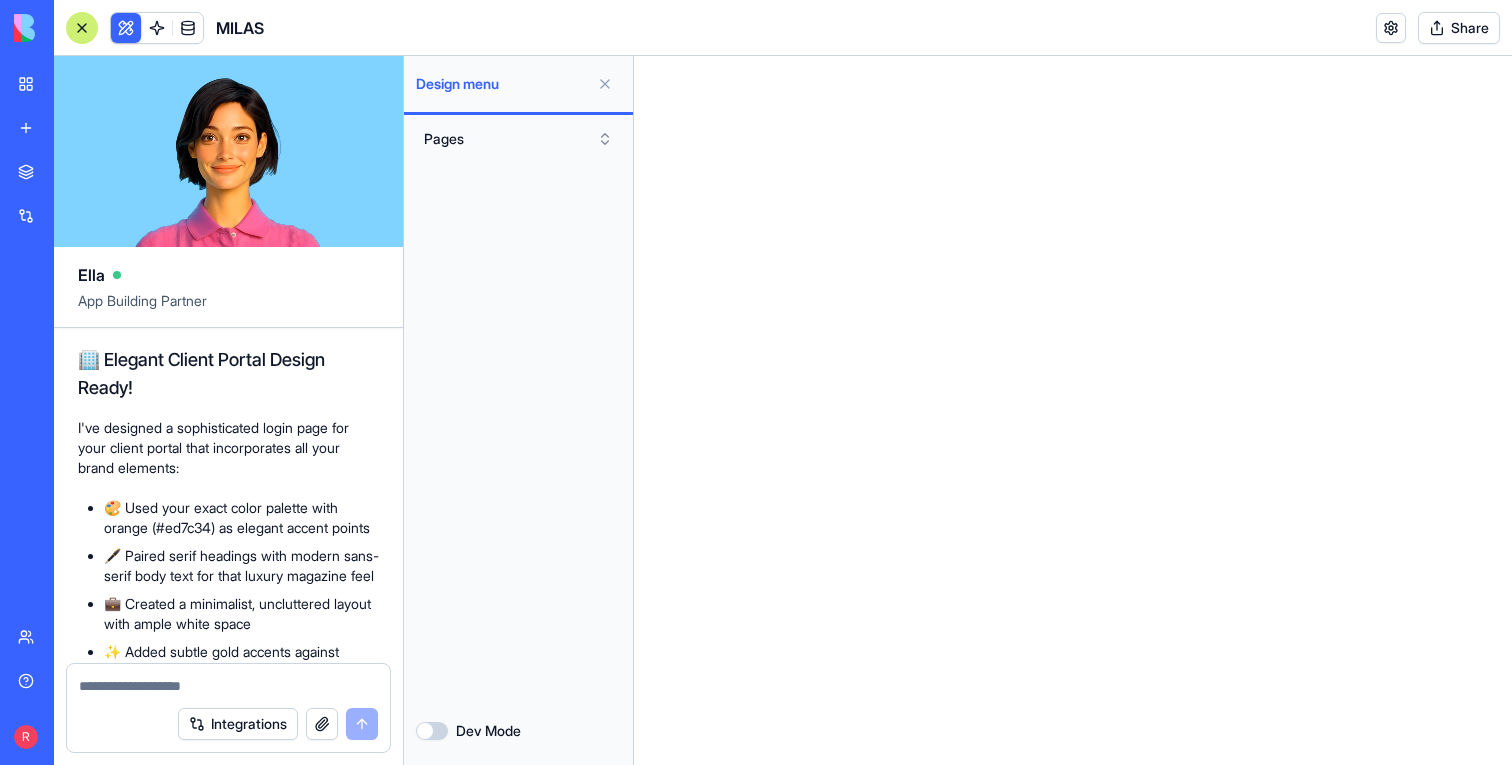 click on "Dev Mode" at bounding box center [518, 731] 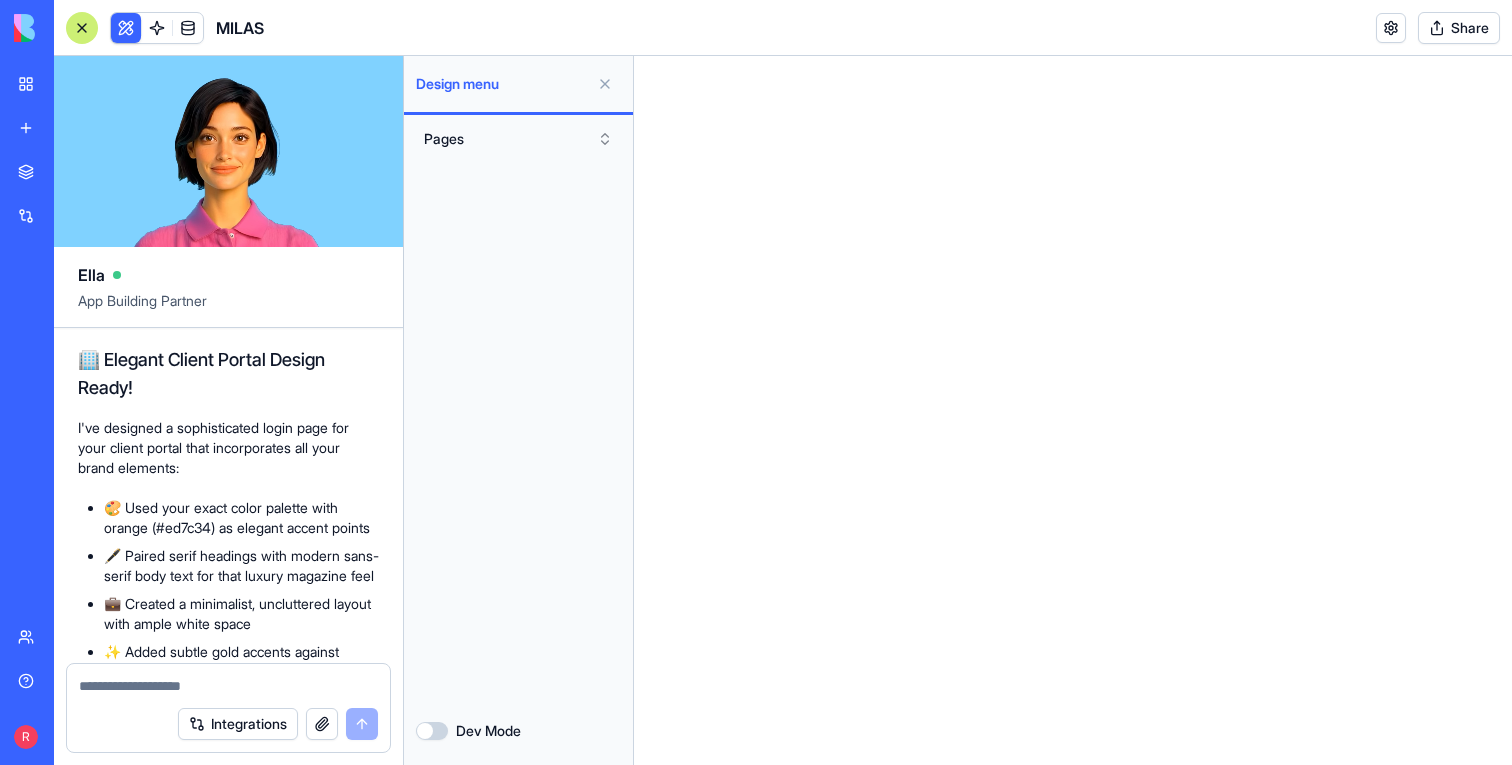 click on "Dev Mode" at bounding box center [518, 731] 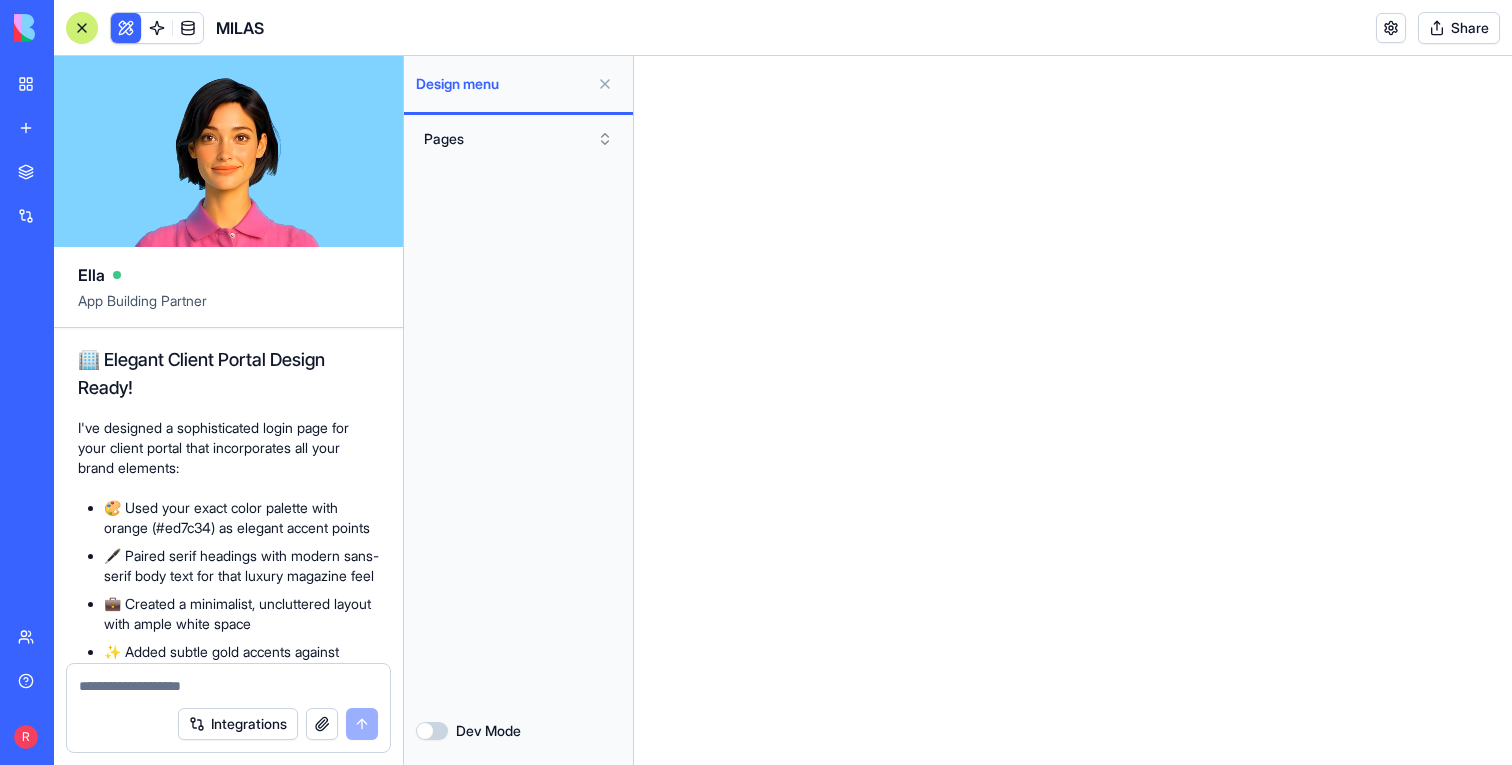 click on "Dev Mode" at bounding box center (432, 731) 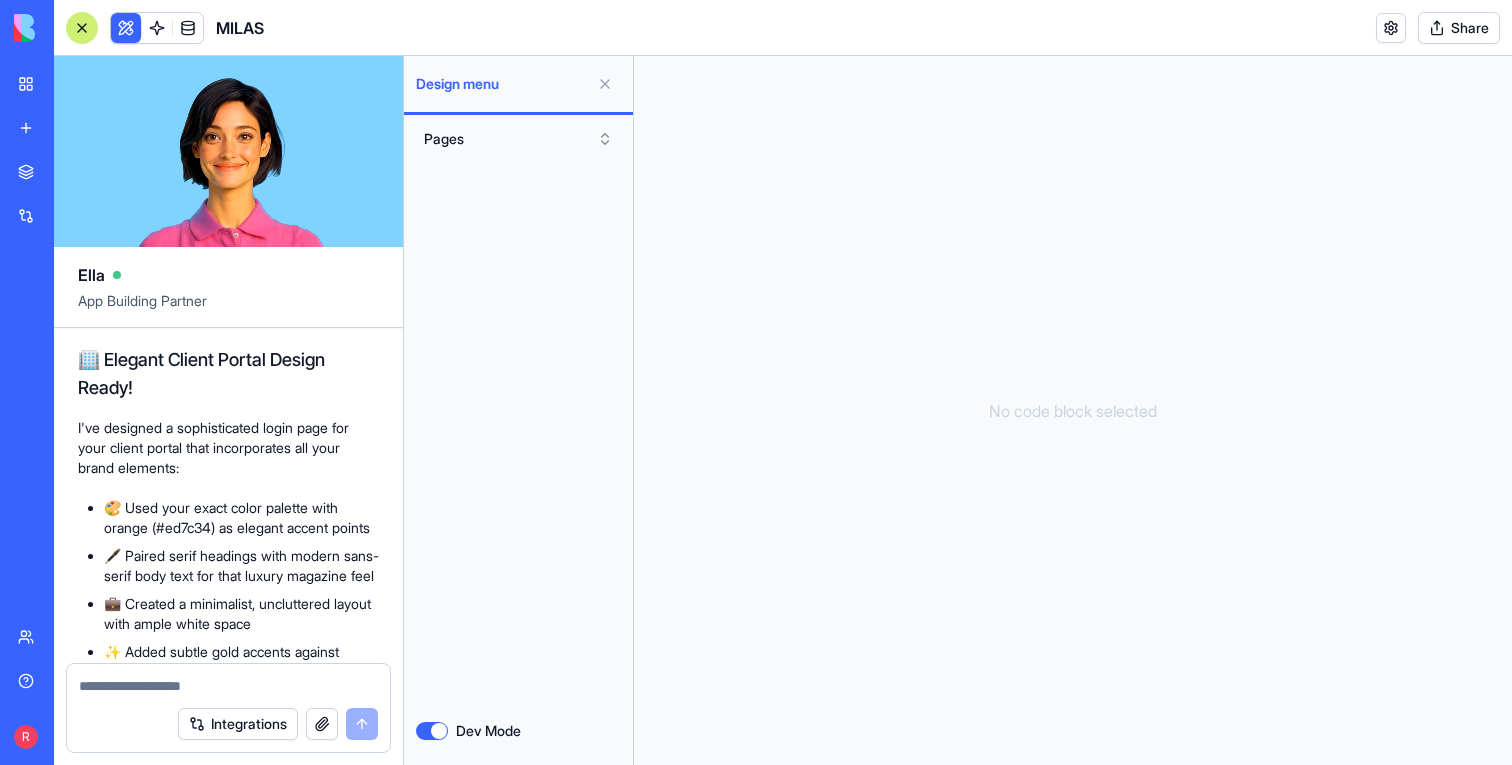 click on "Dev Mode" at bounding box center [432, 731] 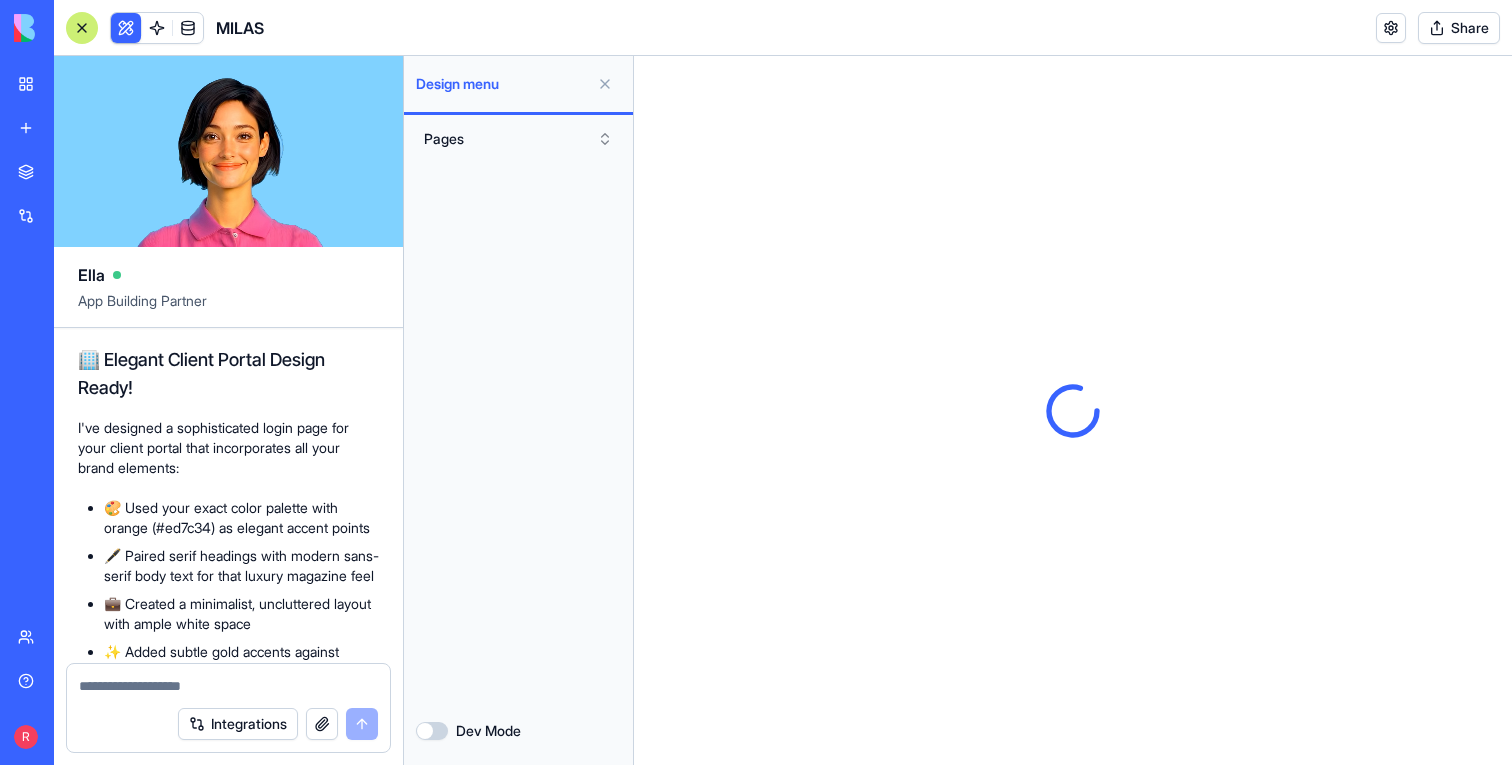 scroll, scrollTop: 0, scrollLeft: 0, axis: both 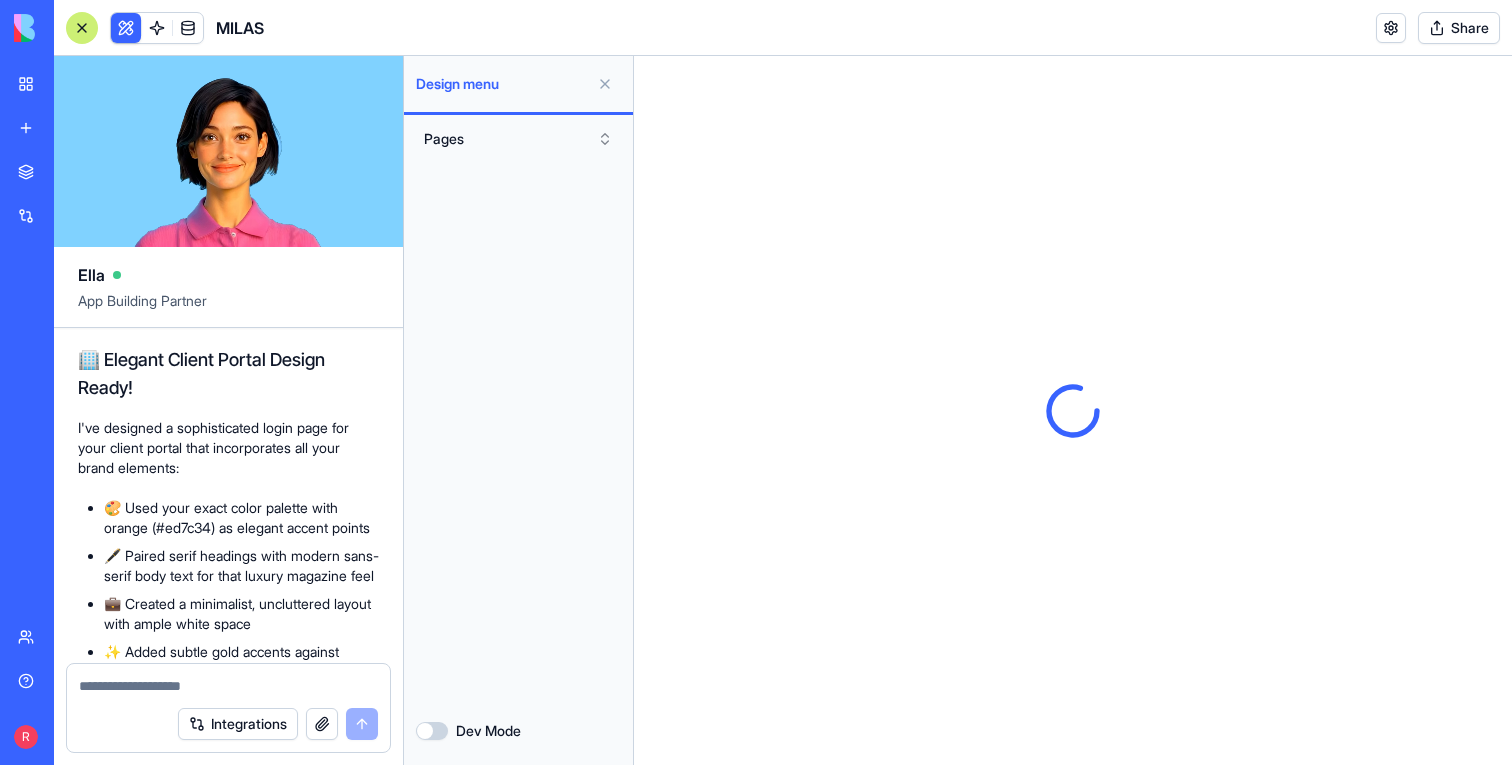 type on "on" 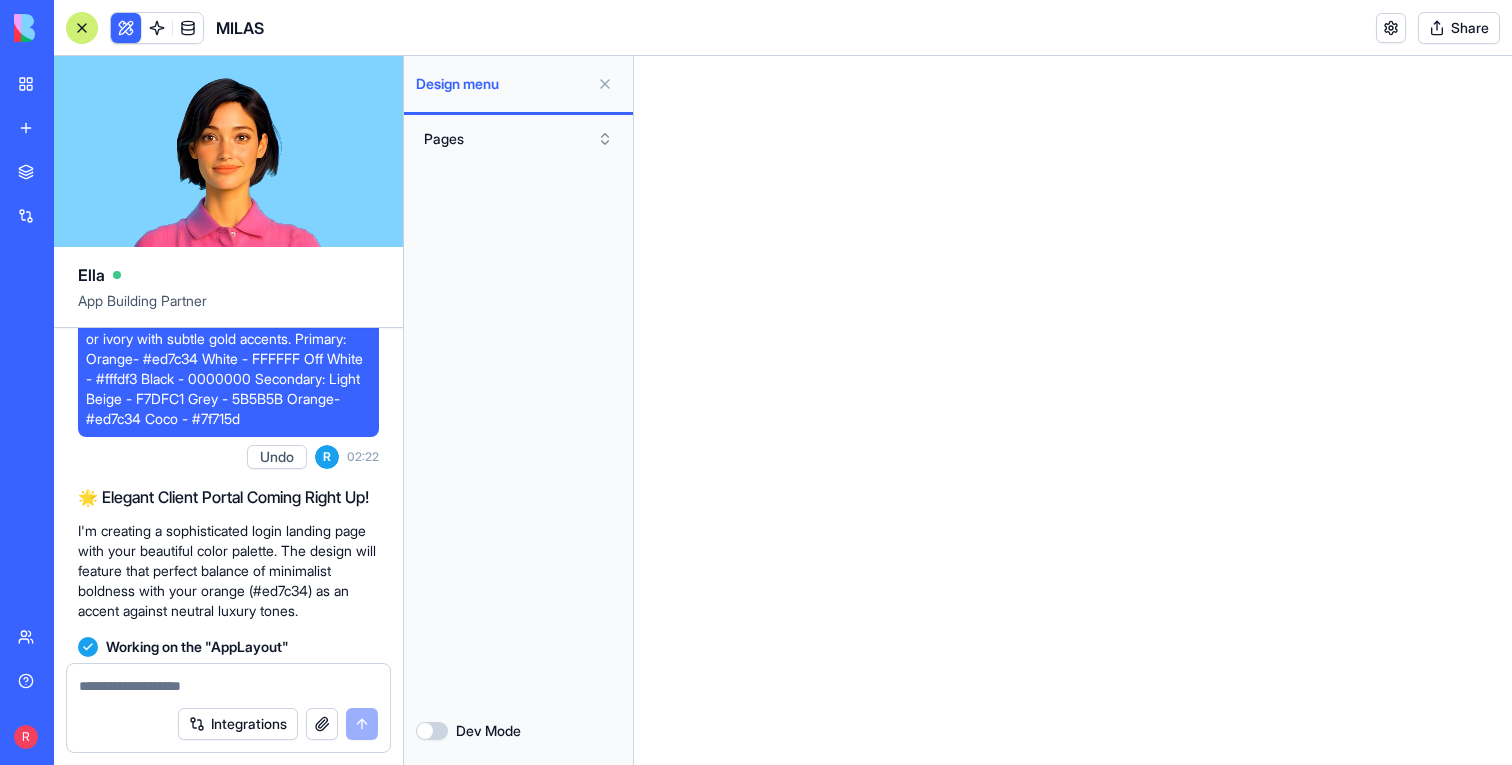 scroll, scrollTop: 18029, scrollLeft: 0, axis: vertical 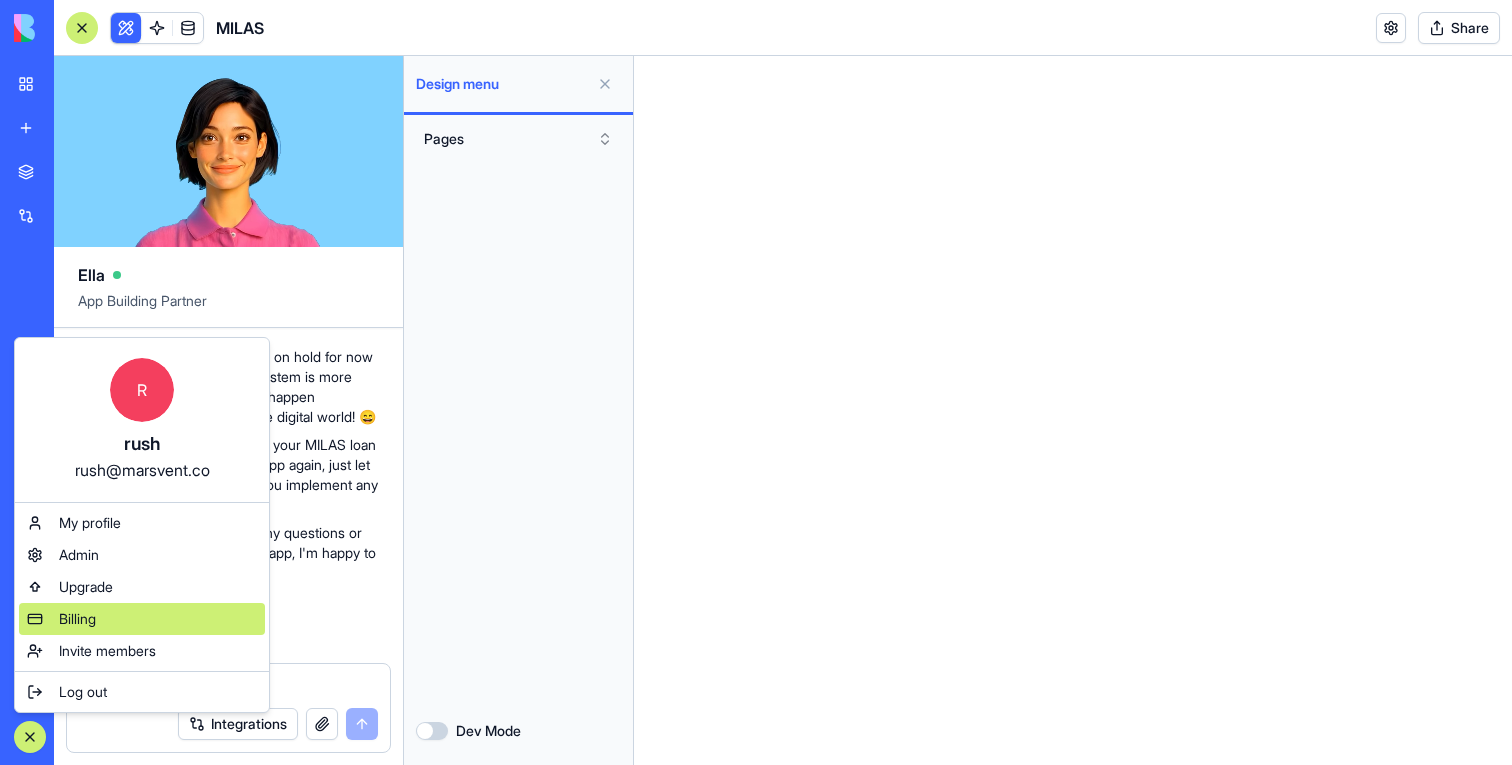 click on "Billing" at bounding box center [142, 619] 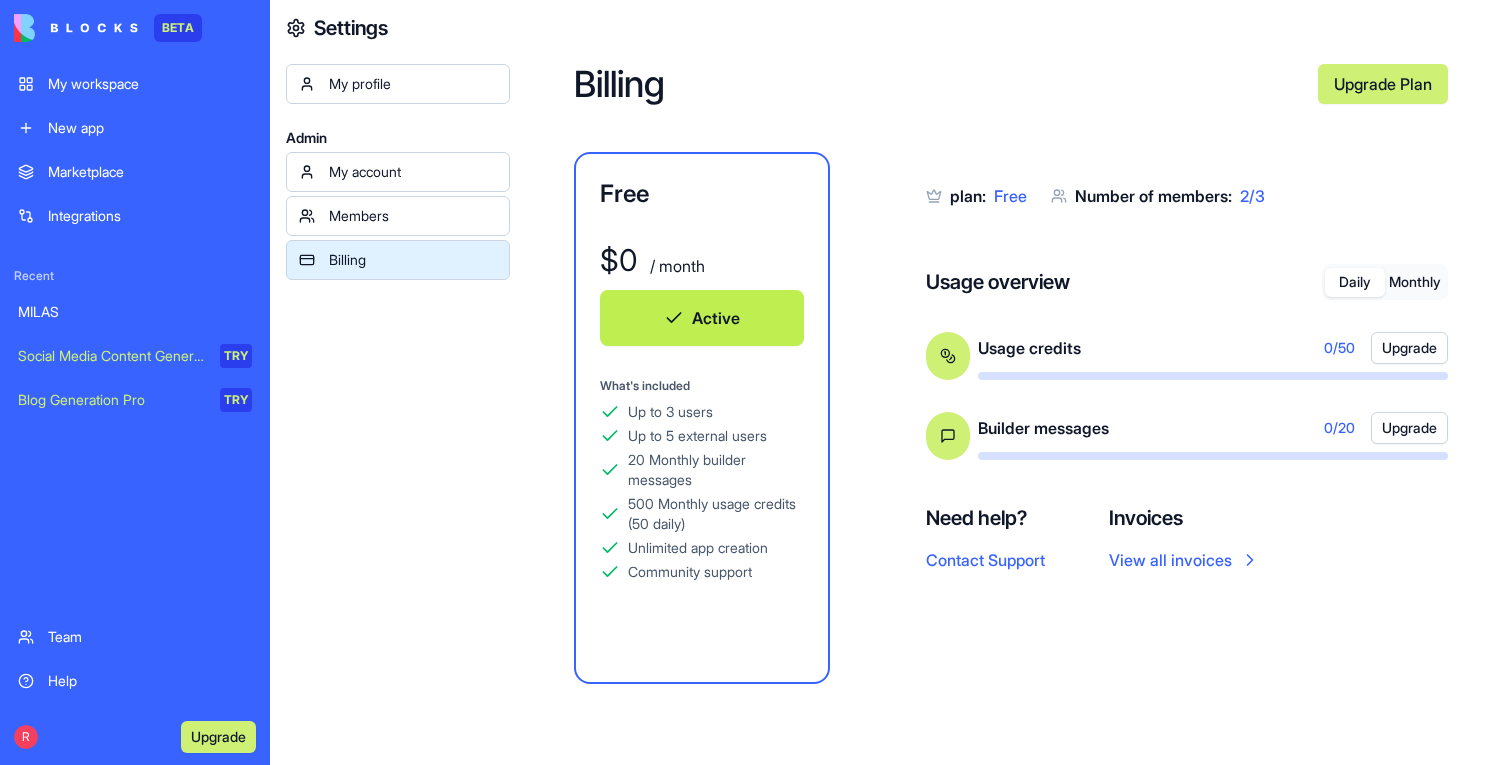 click on "Monthly" at bounding box center (1415, 282) 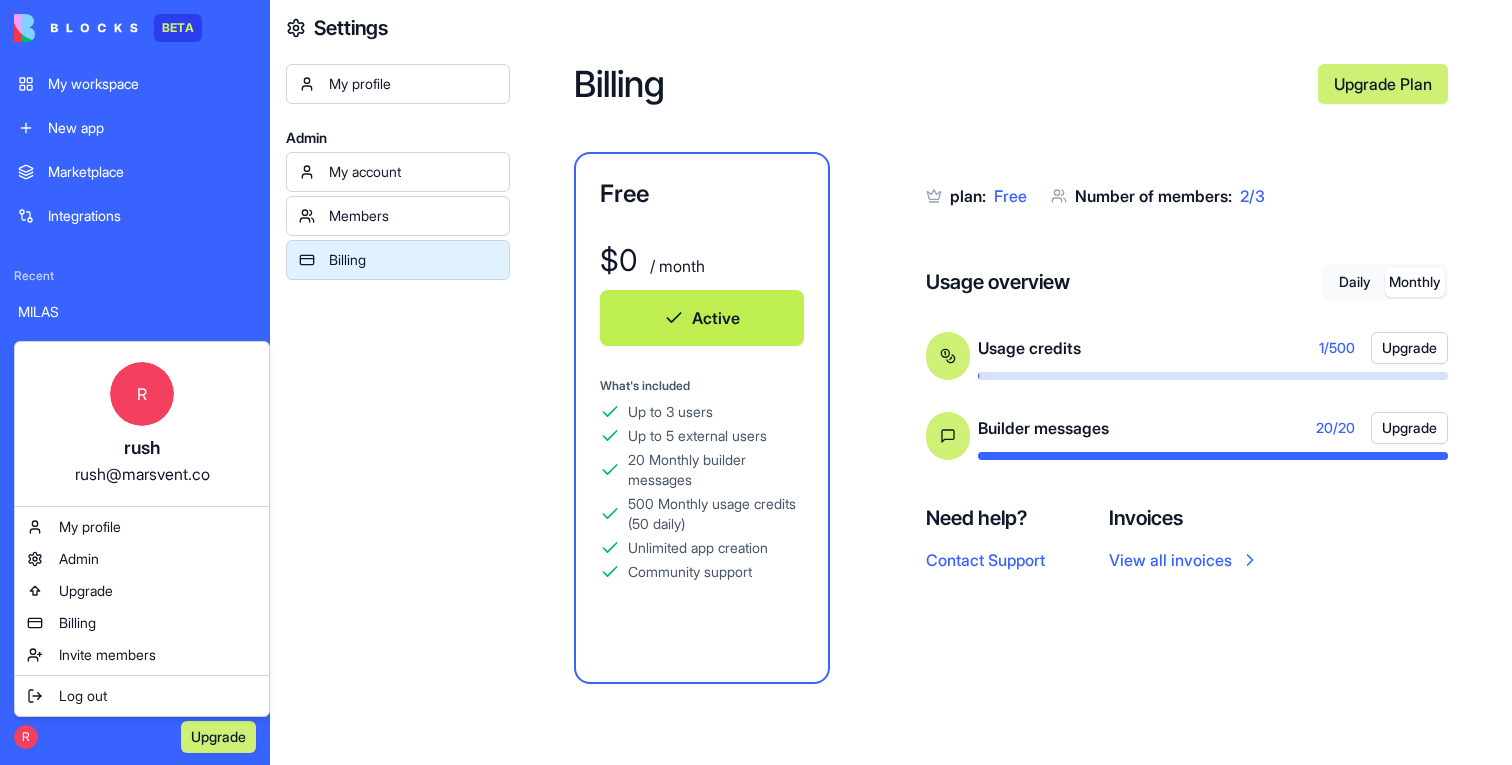 click on "BETA My workspace New app Marketplace Integrations Recent MILAS Social Media Content Generator TRY Blog Generation Pro TRY Team Help R rush [EMAIL] My profile Admin Upgrade Billing Invite members Log out" at bounding box center [756, 382] 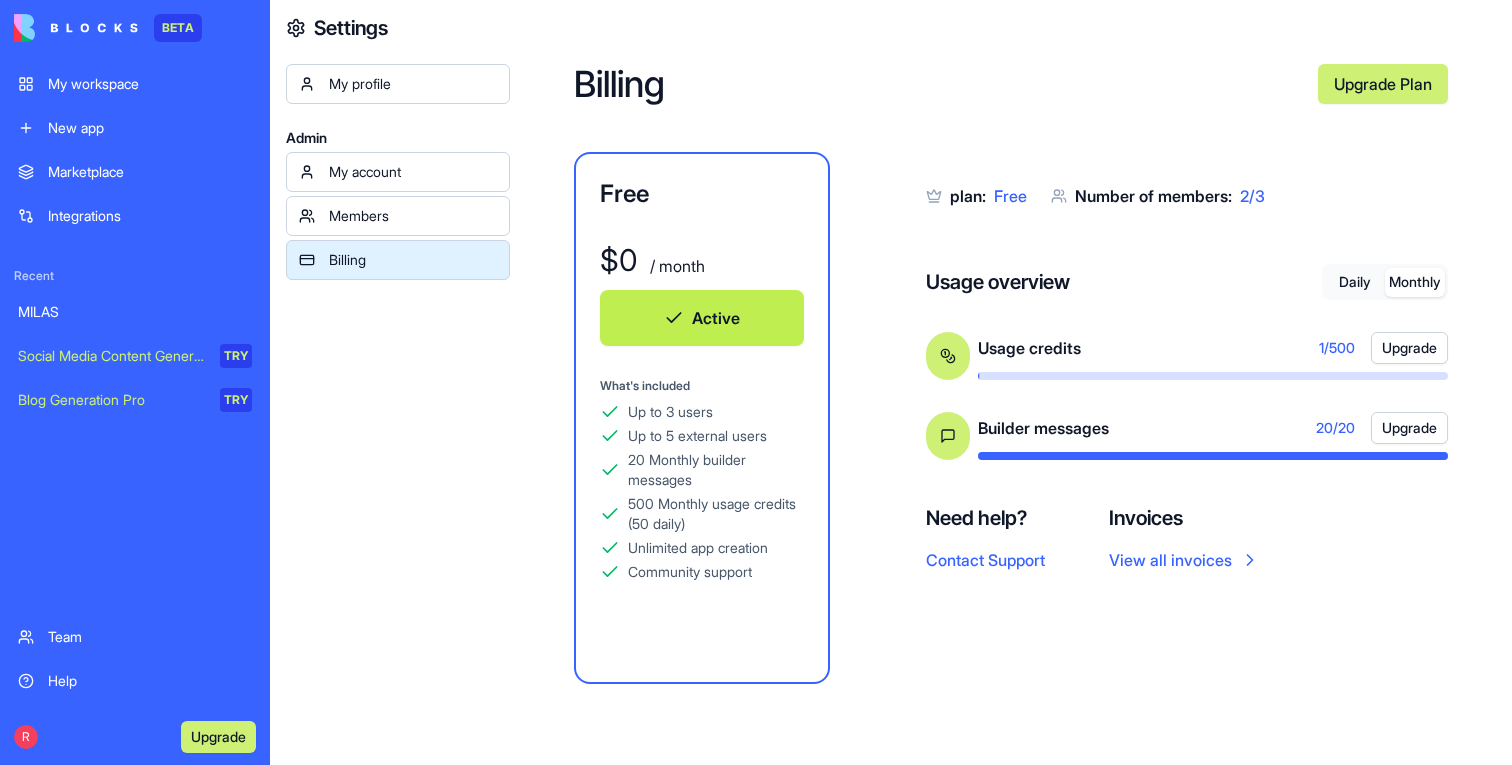 click on "MILAS" at bounding box center [135, 312] 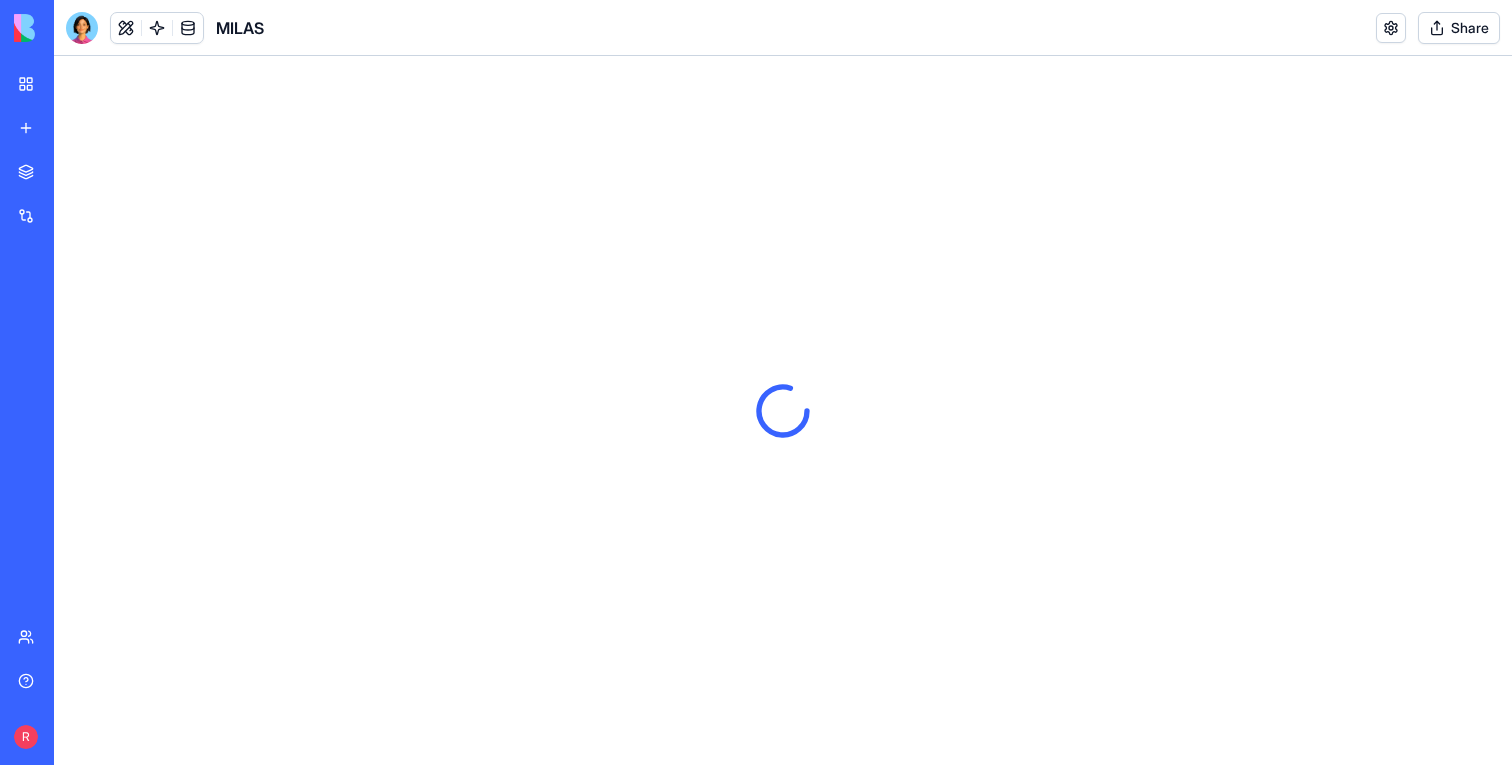 scroll, scrollTop: 0, scrollLeft: 0, axis: both 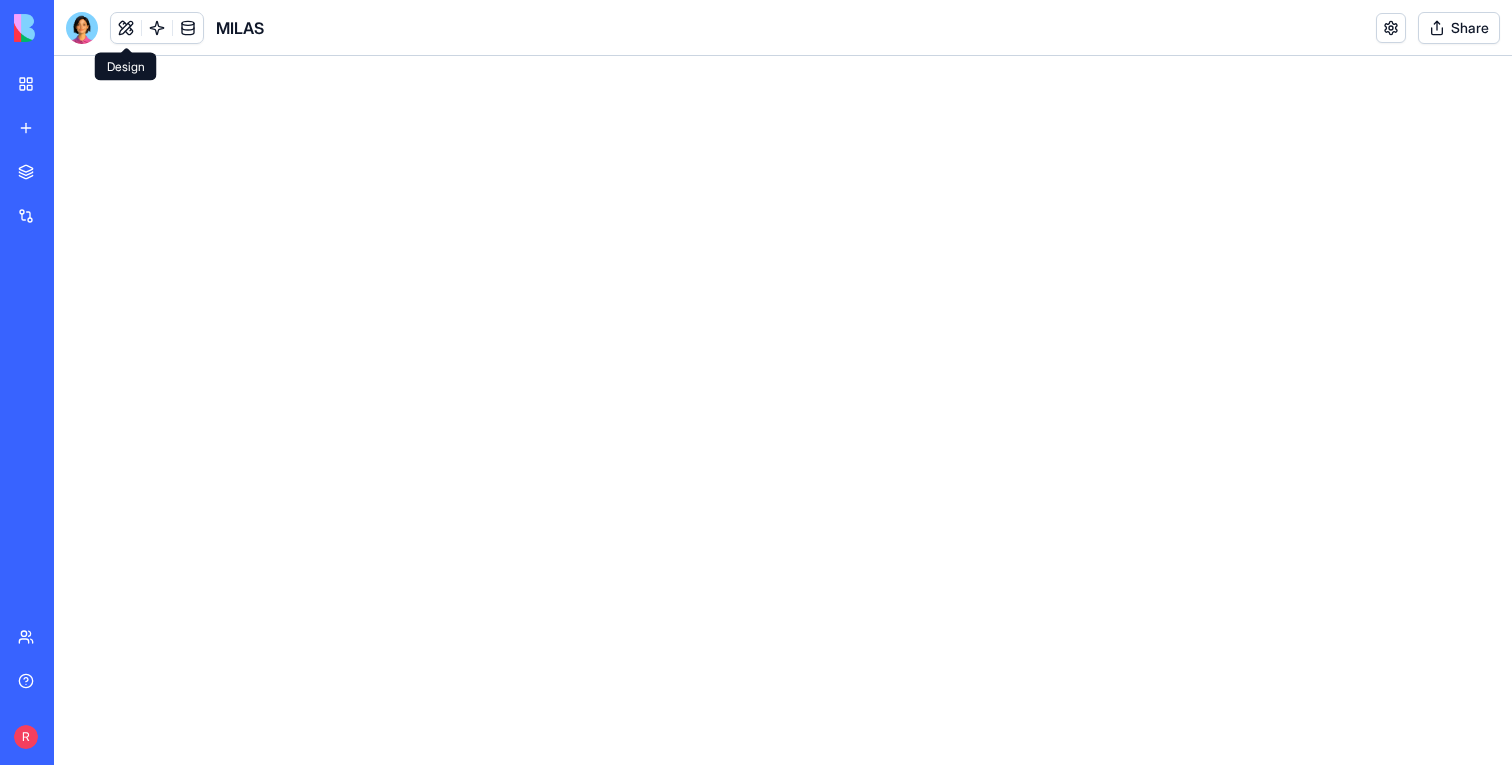 click at bounding box center (126, 28) 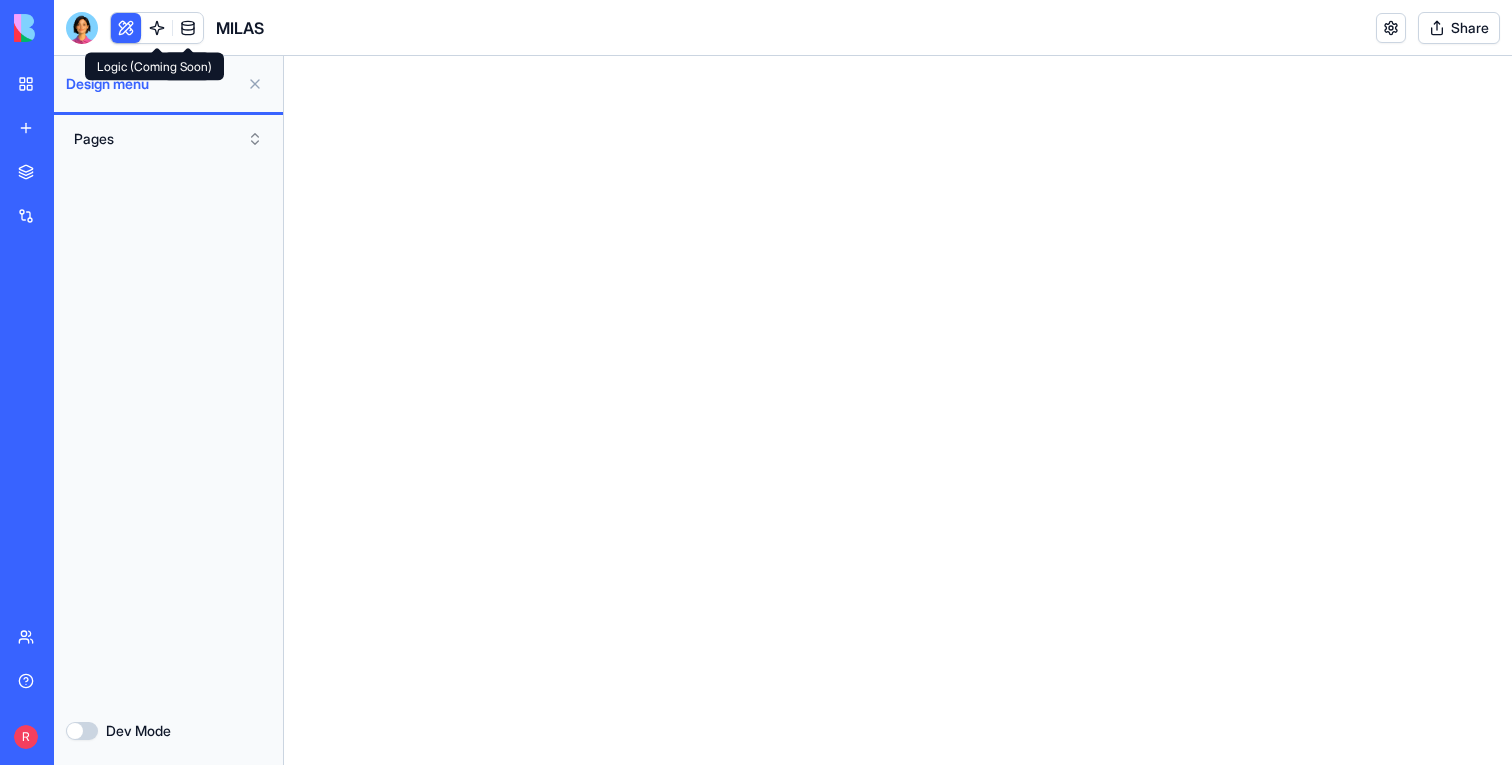 click at bounding box center (157, 28) 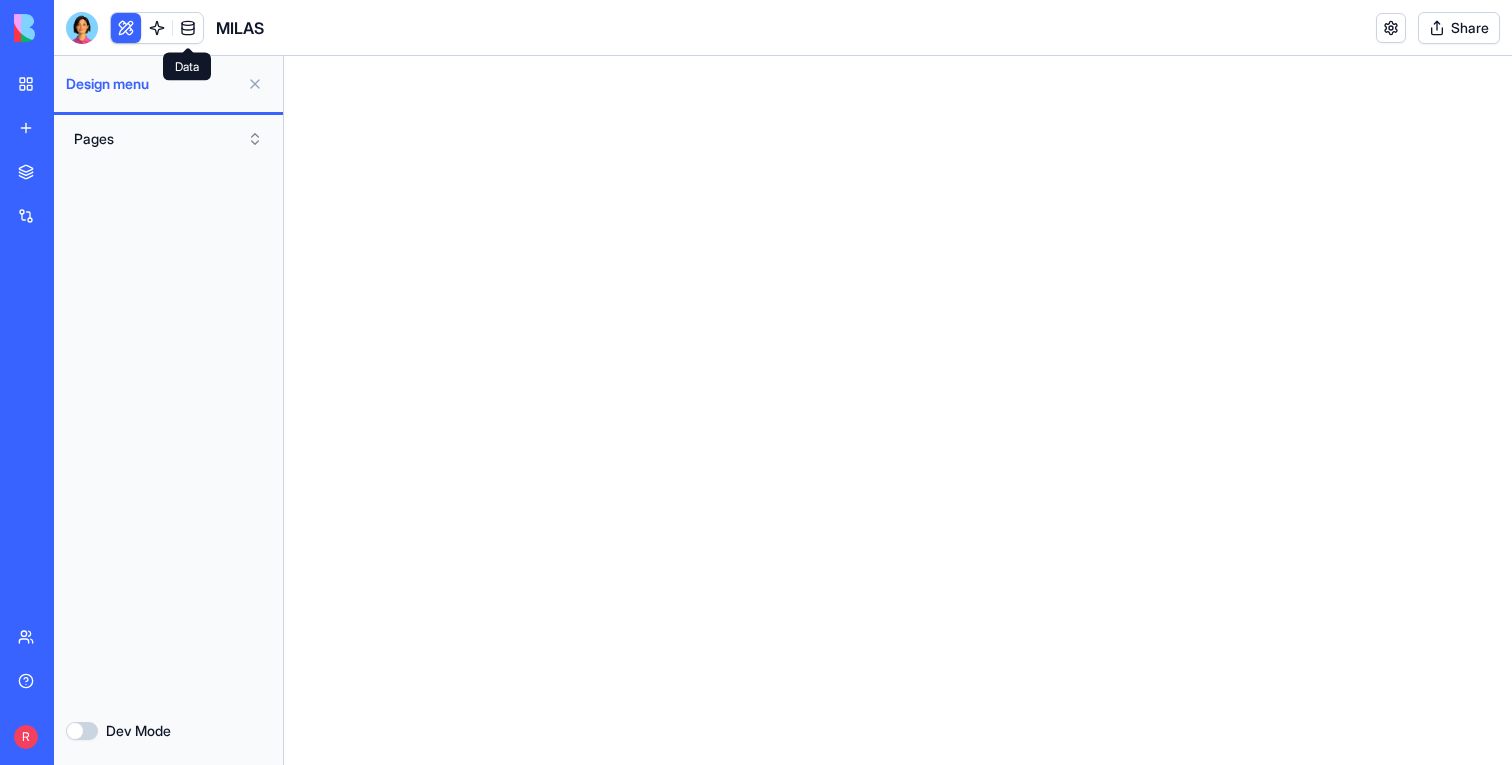 click at bounding box center (188, 28) 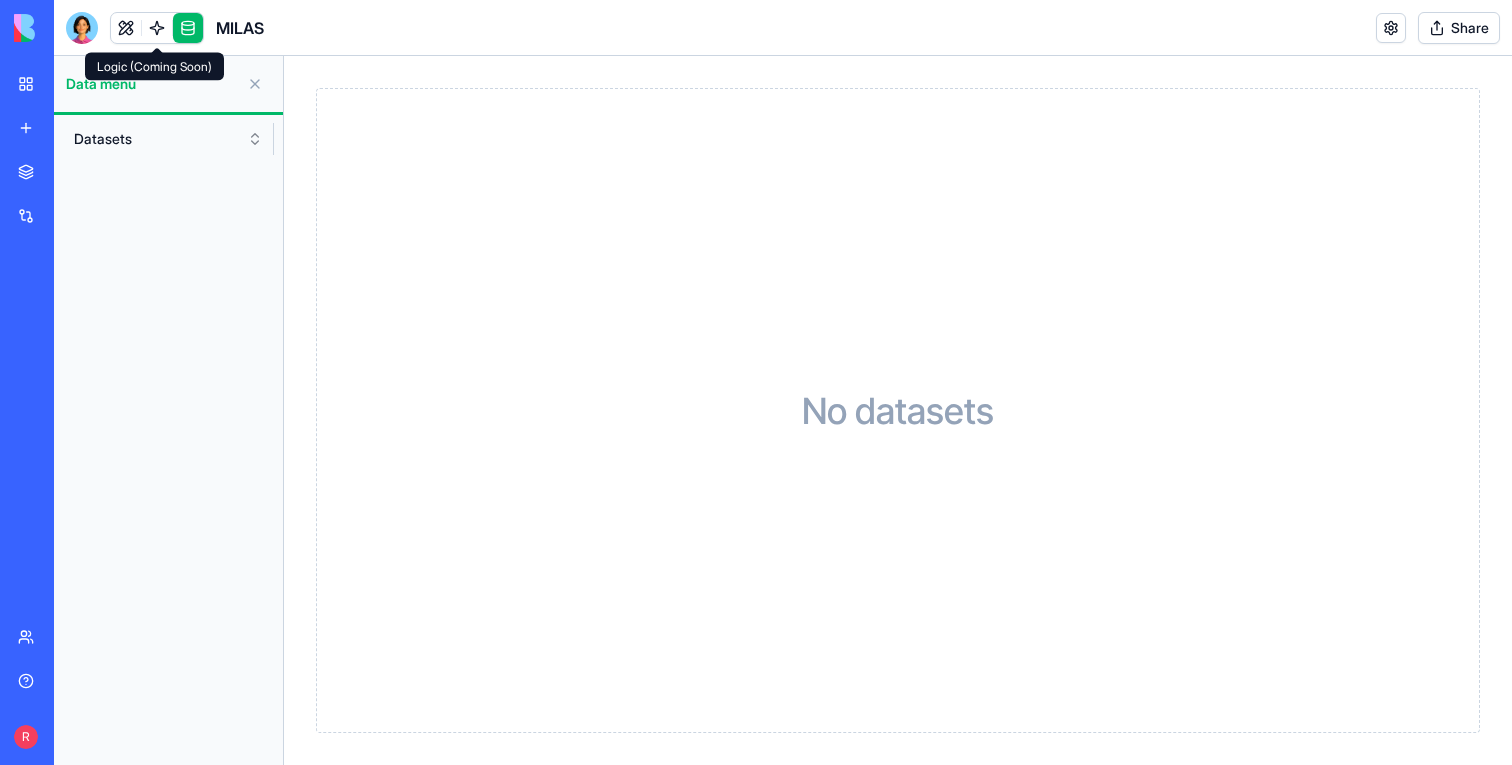 click at bounding box center [126, 28] 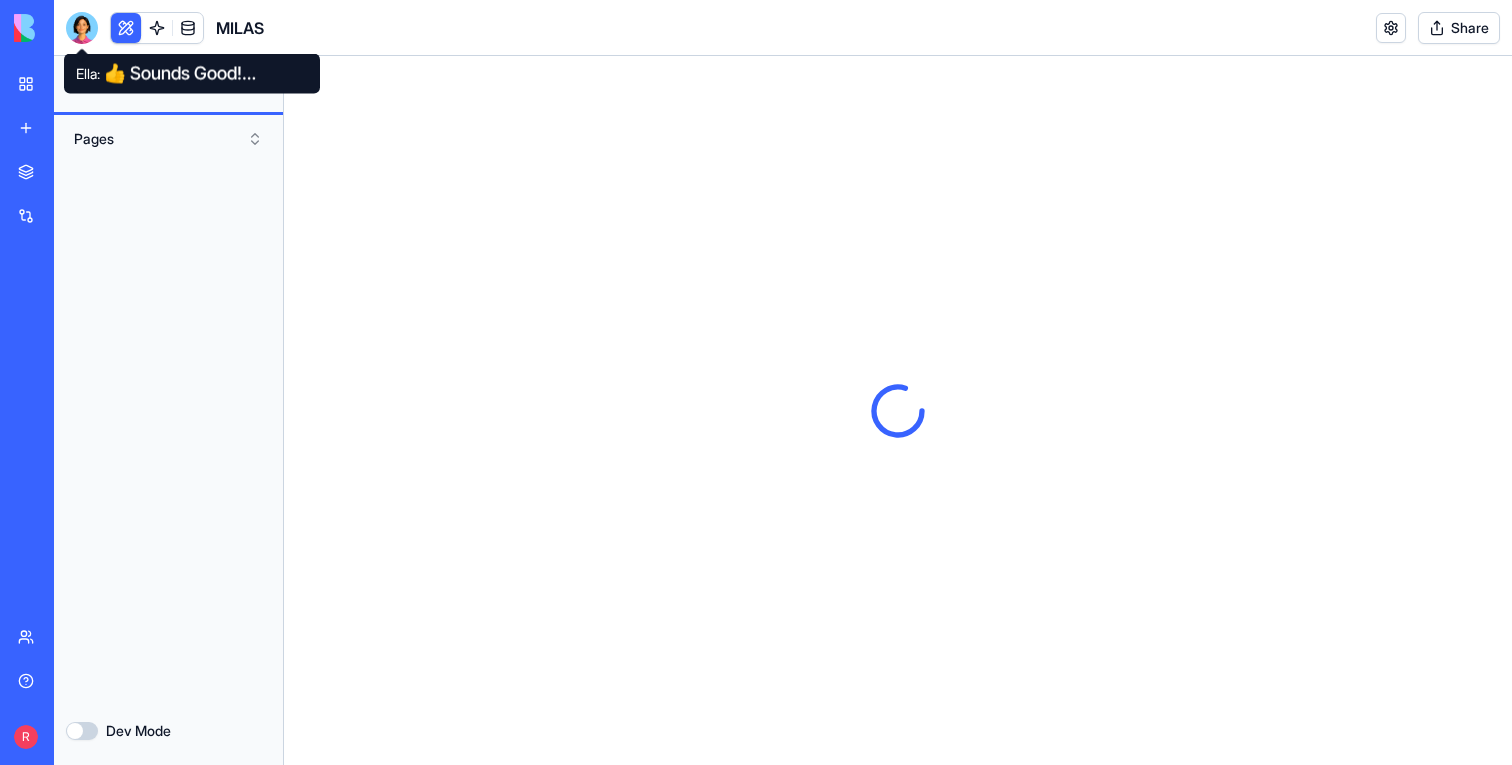 click at bounding box center (82, 28) 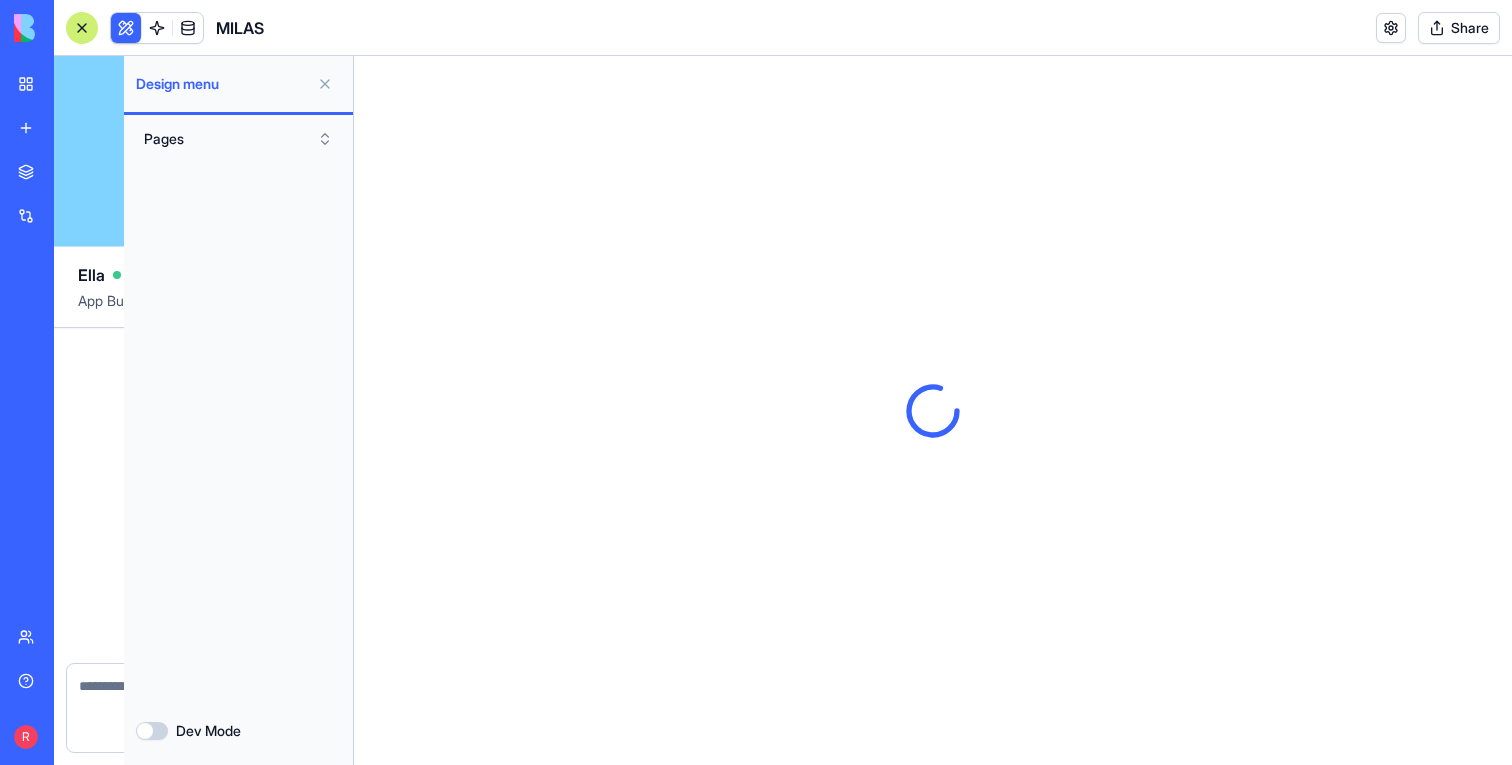 scroll, scrollTop: 22242, scrollLeft: 0, axis: vertical 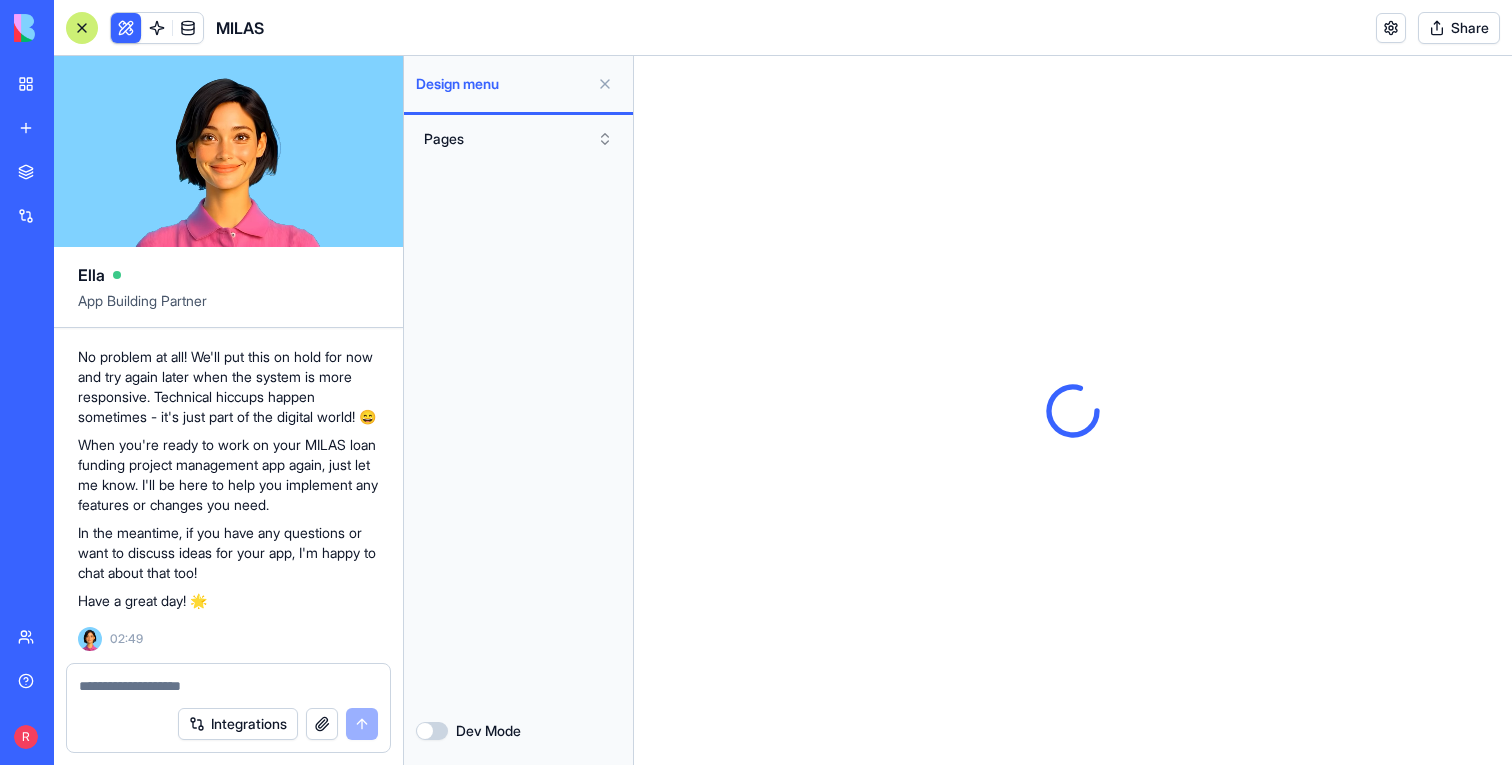click at bounding box center [82, 28] 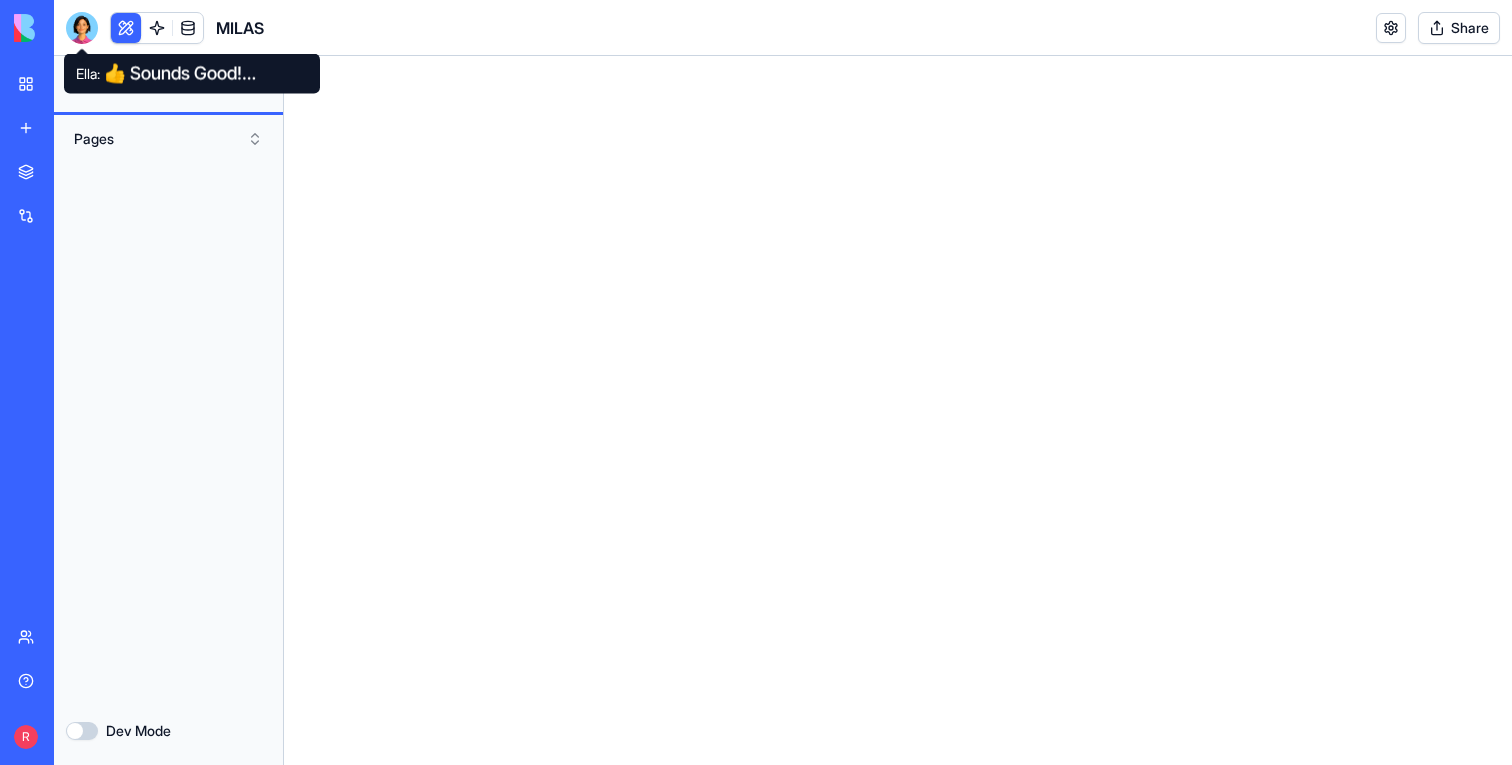 type 